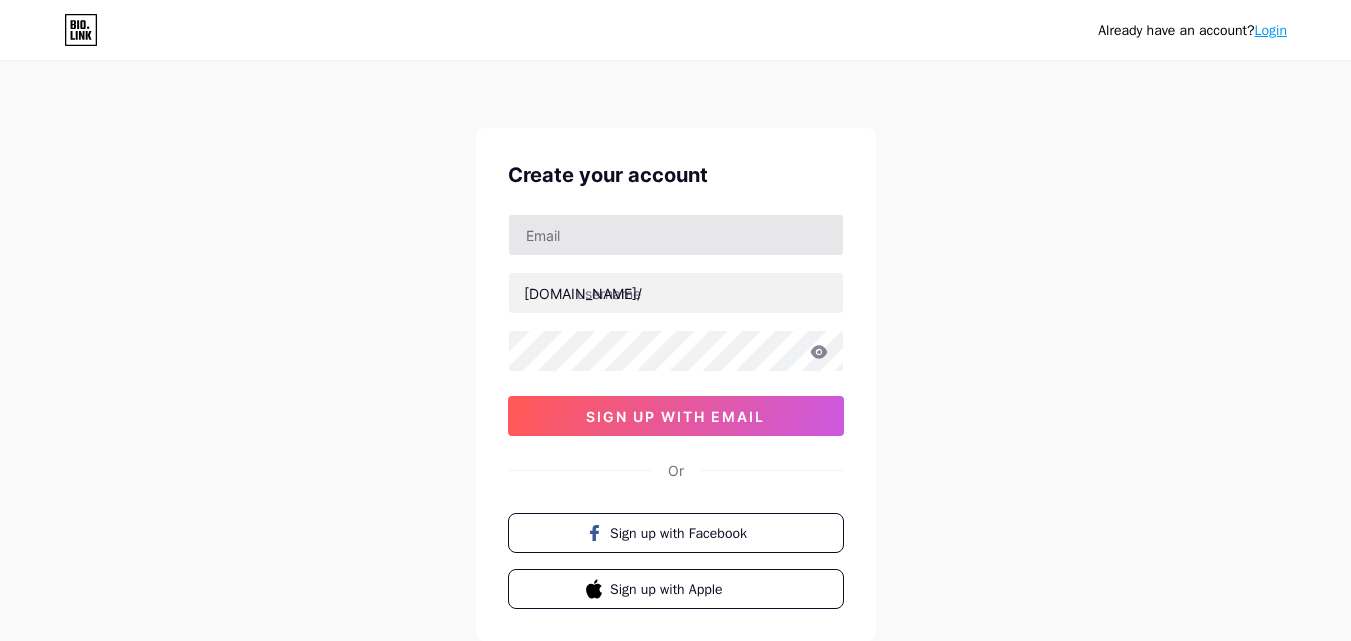 scroll, scrollTop: 0, scrollLeft: 0, axis: both 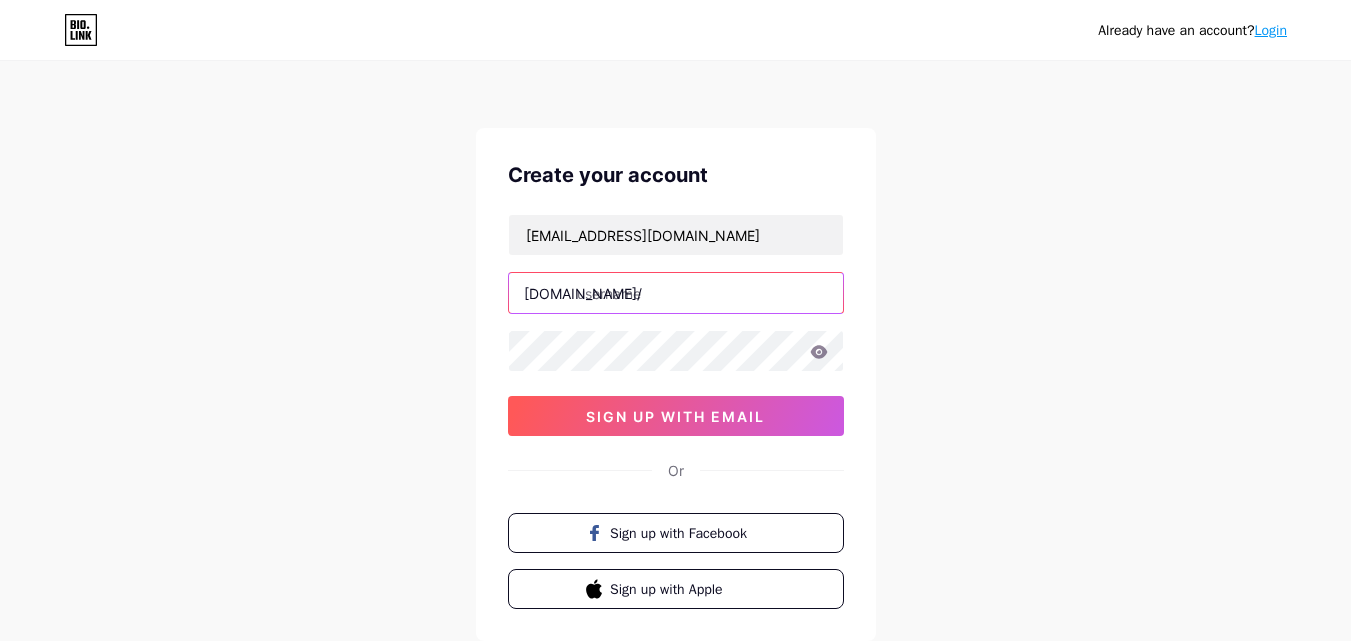 click at bounding box center [676, 293] 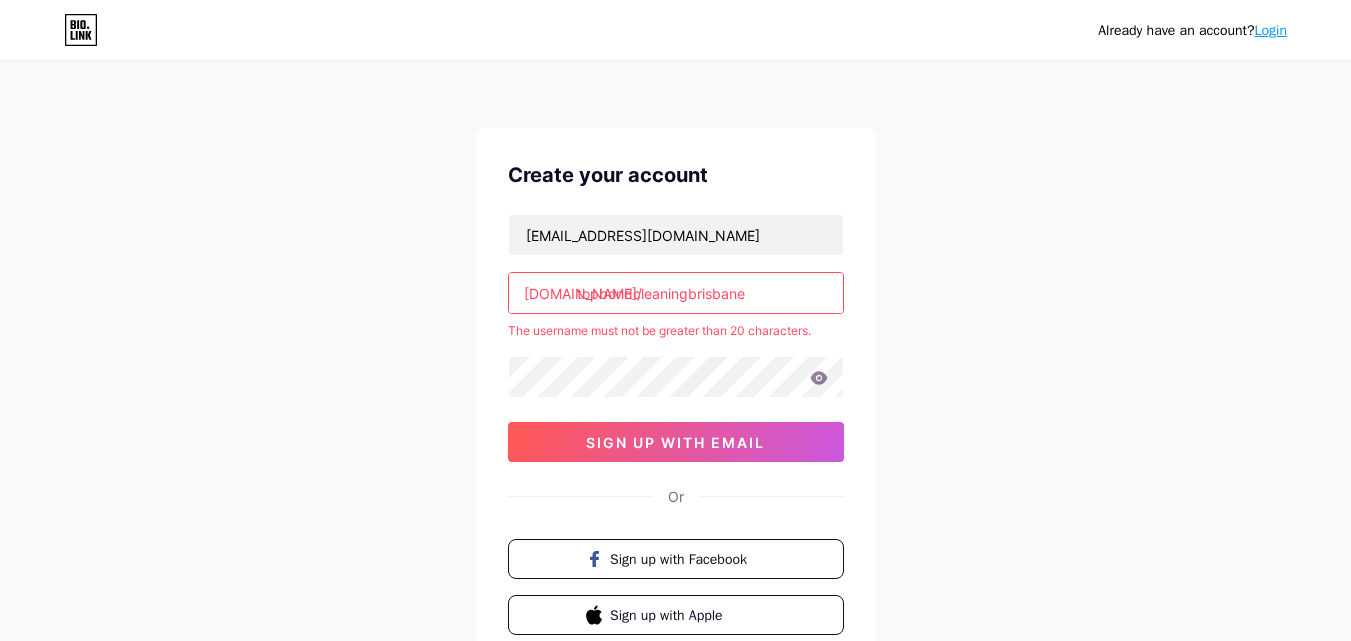 click on "[EMAIL_ADDRESS][DOMAIN_NAME]     [DOMAIN_NAME]/   topbondcleaningbrisbane     The username must not be greater than 20 characters.                 sign up with email" at bounding box center (676, 338) 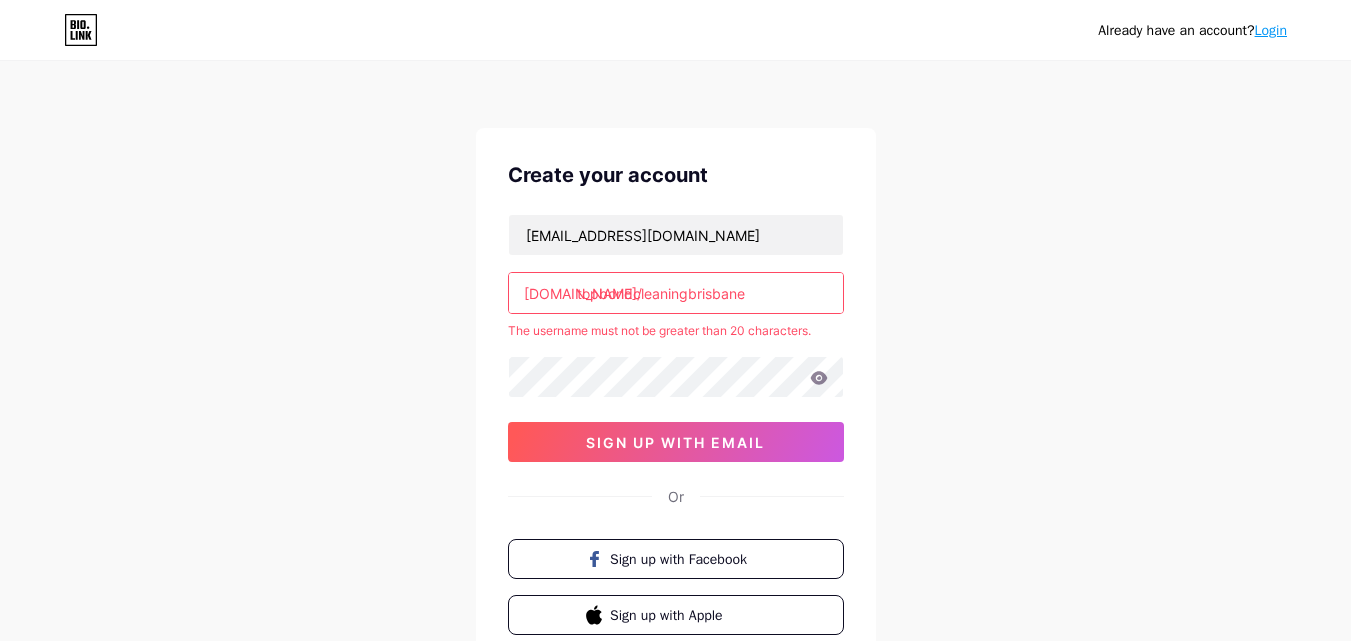 click on "topbondcleaningbrisbane" at bounding box center [676, 293] 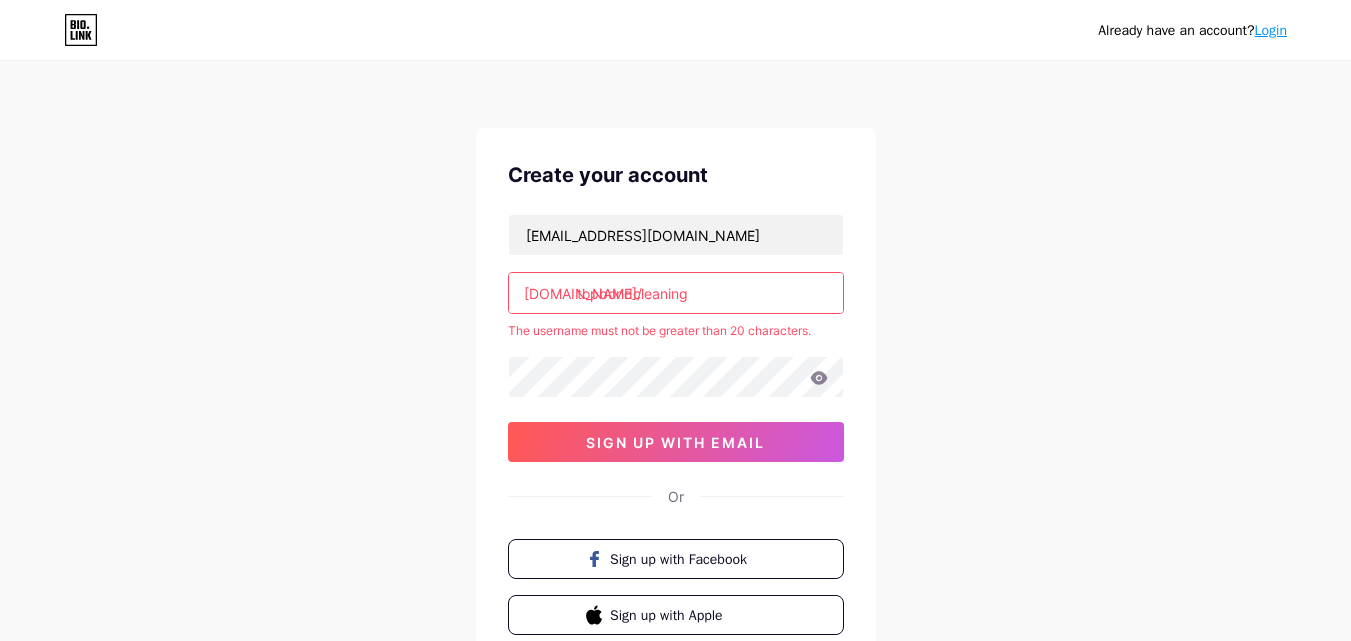 type on "topbondcleaning" 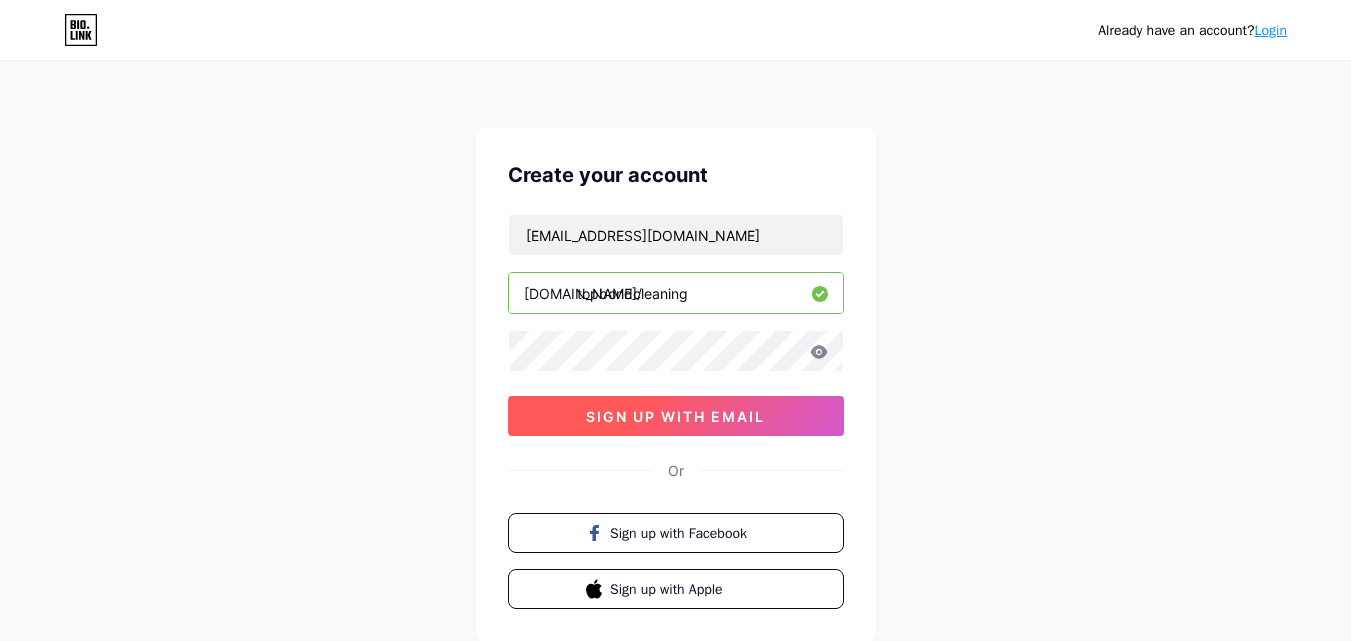 click on "sign up with email" at bounding box center [676, 416] 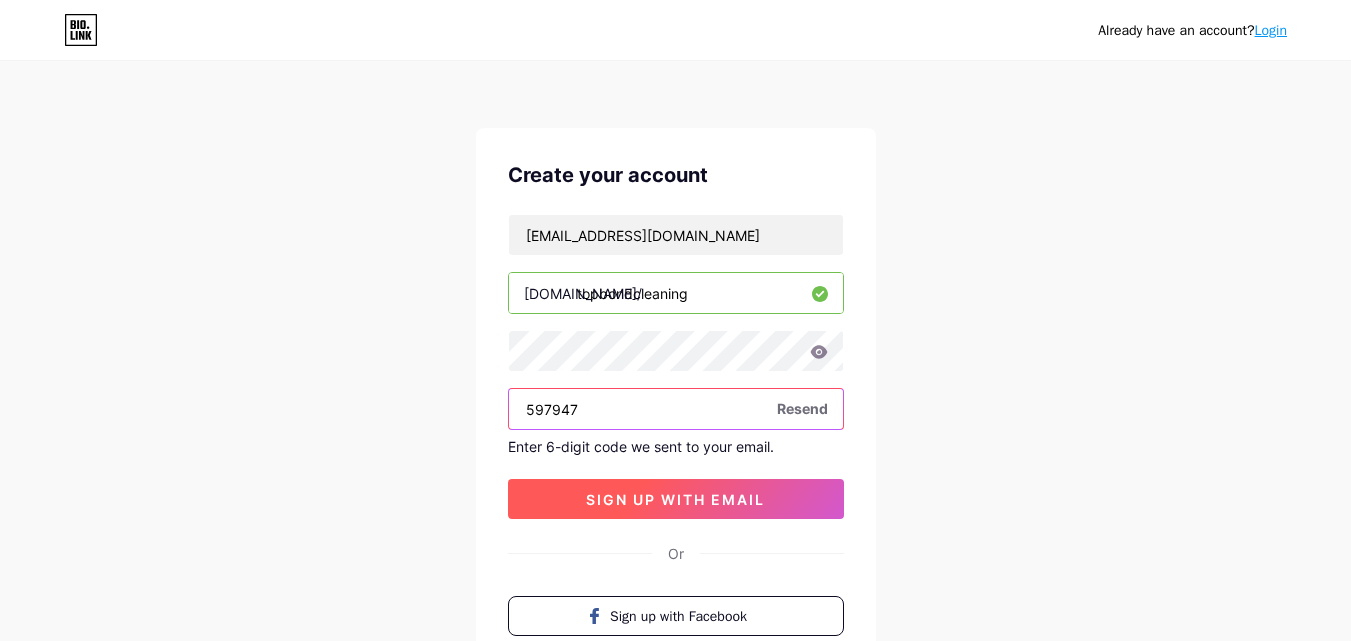 type on "597947" 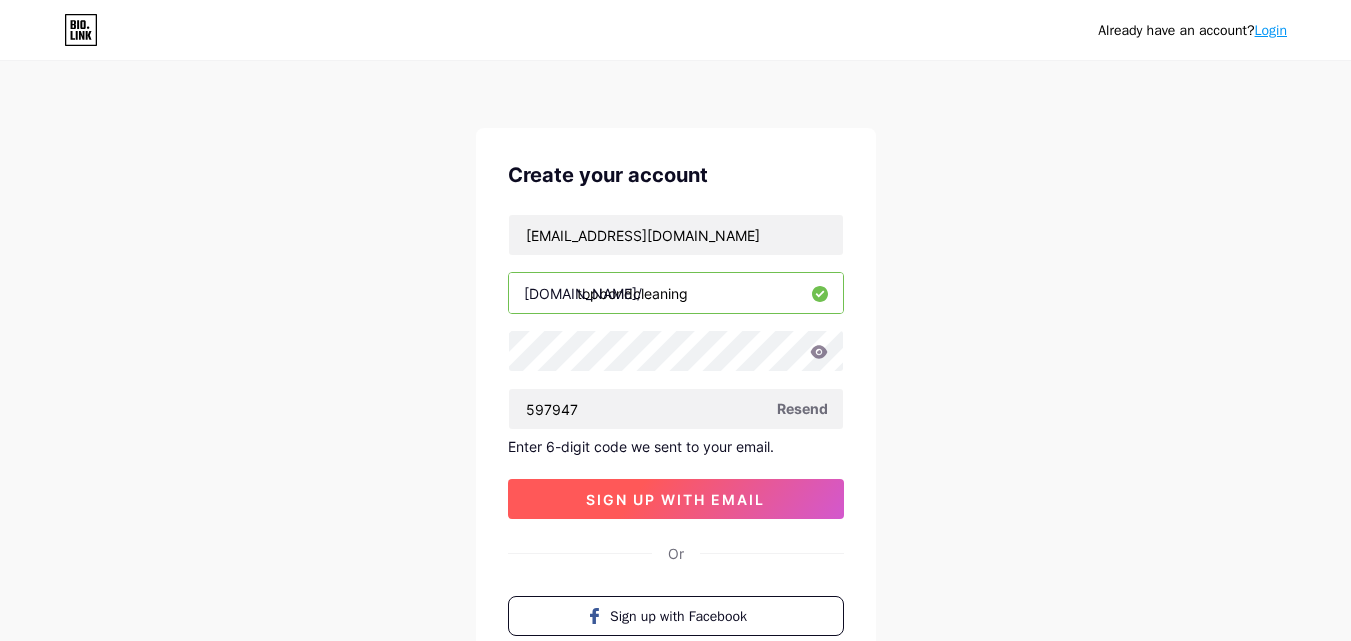 click on "sign up with email" at bounding box center [675, 499] 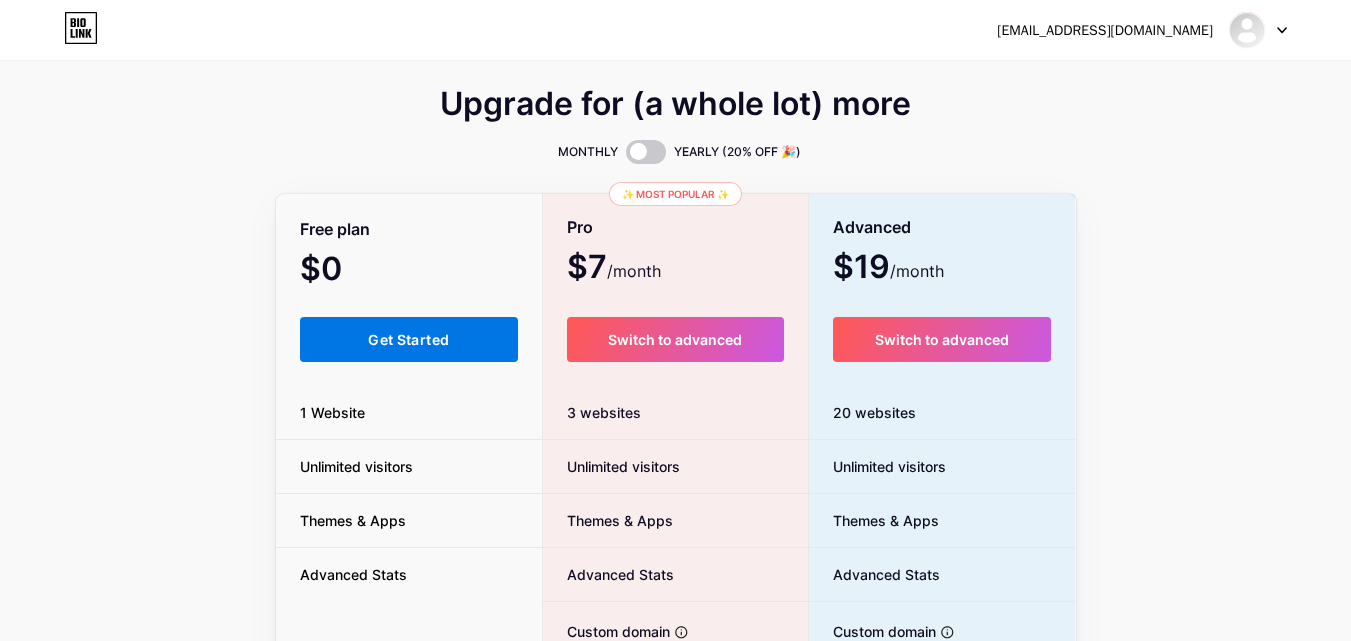 click on "Get Started" at bounding box center (408, 339) 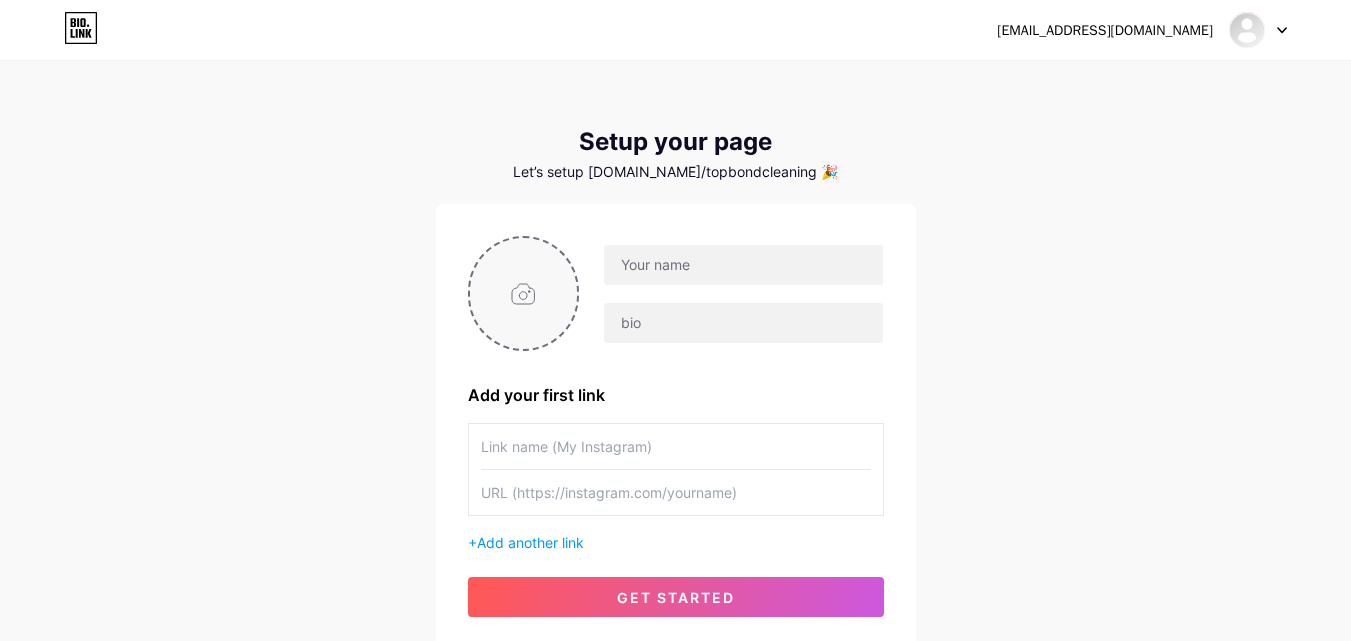 click at bounding box center (524, 293) 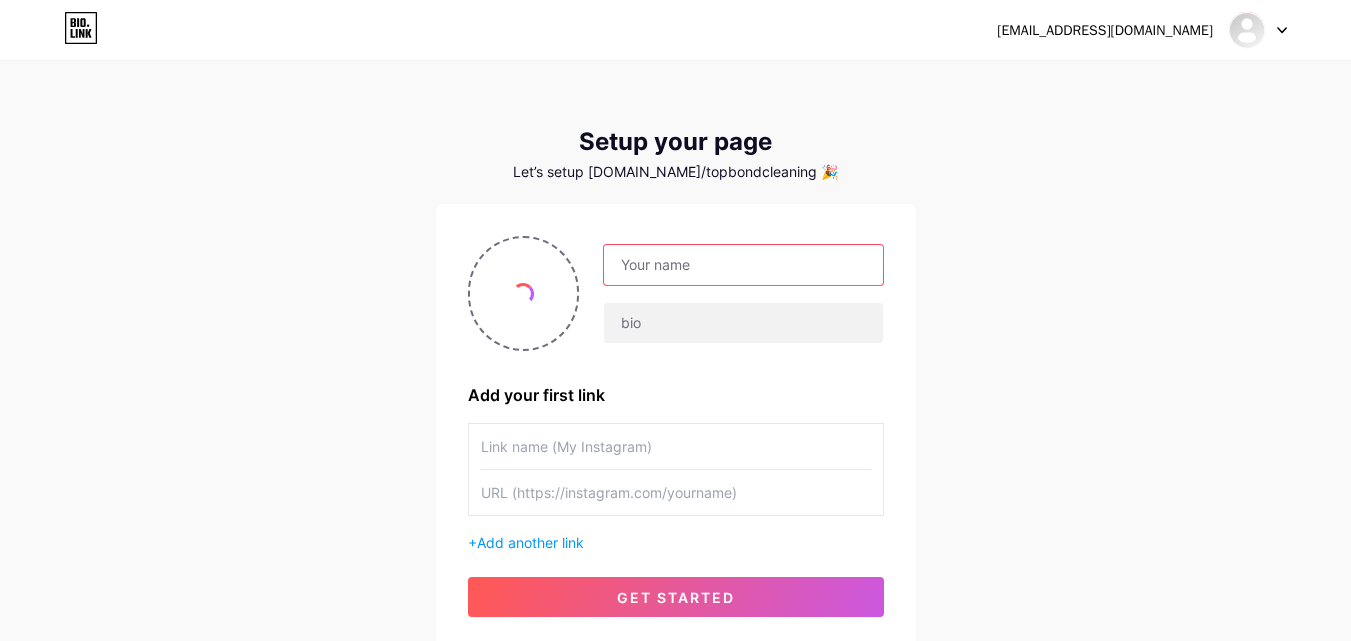 click at bounding box center [743, 265] 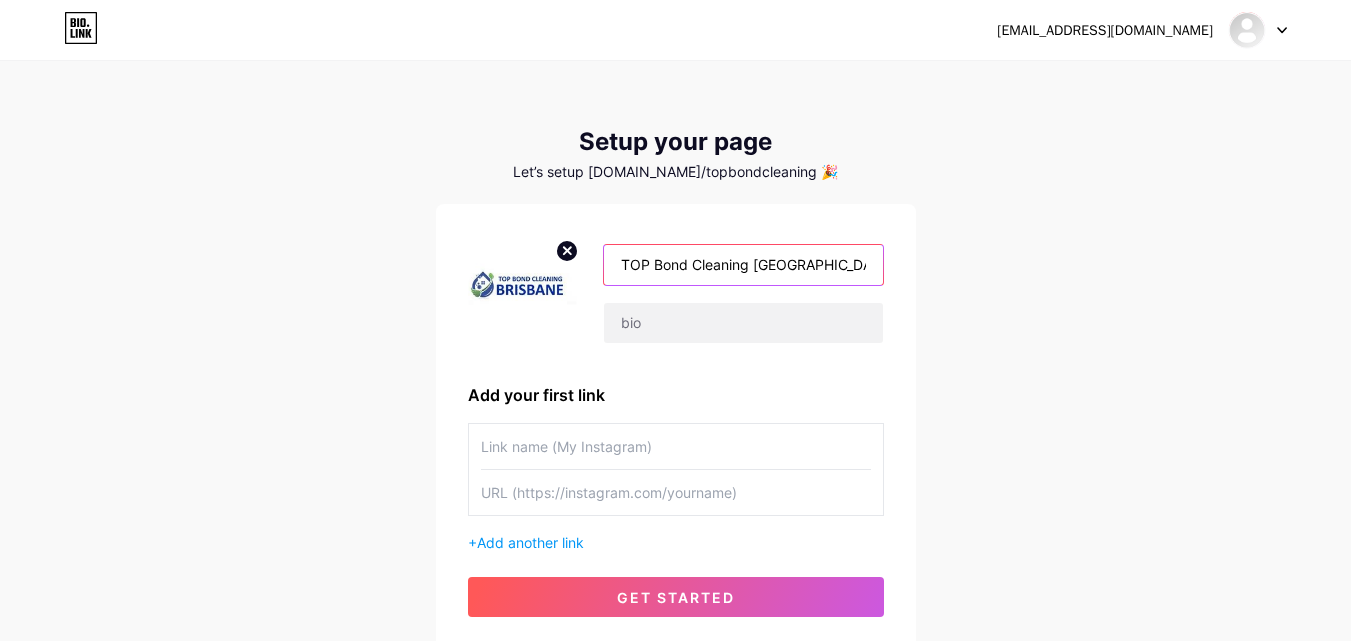 type on "TOP Bond Cleaning [GEOGRAPHIC_DATA]" 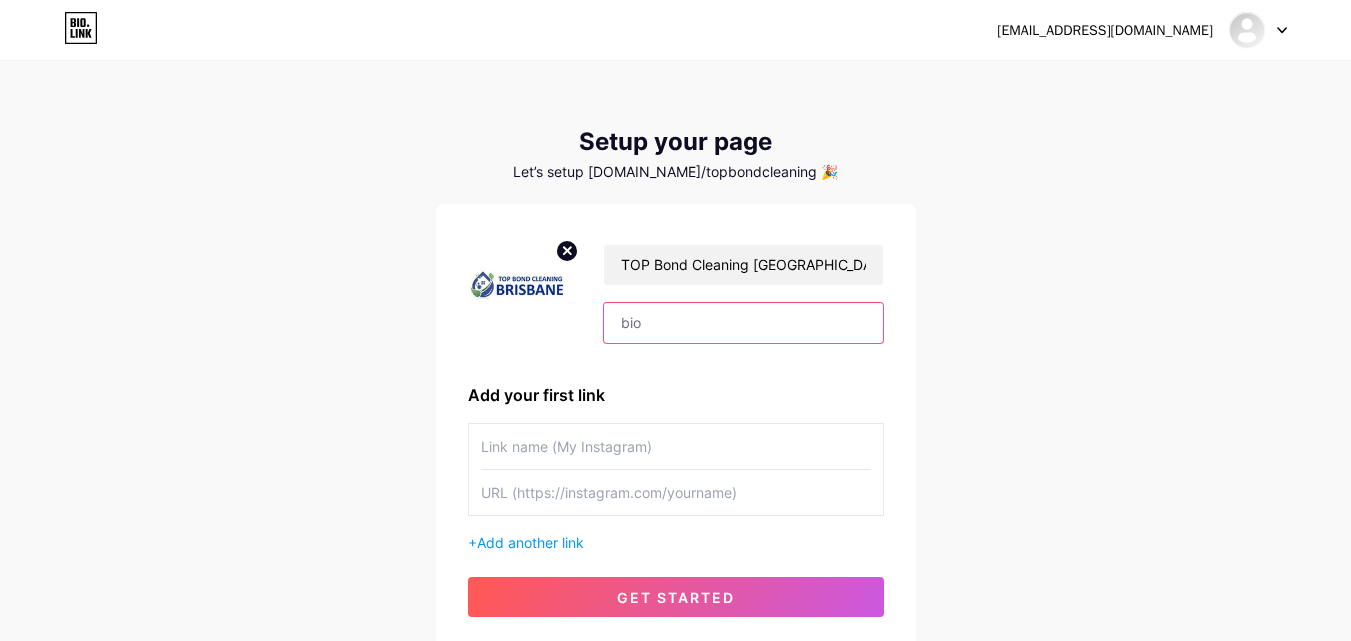 paste on "At ECO Cleaning [GEOGRAPHIC_DATA] we have more than 10 years of cleaning experience and offer bond and exit cleaning in [GEOGRAPHIC_DATA] that goes above and beyond your expectations and much more." 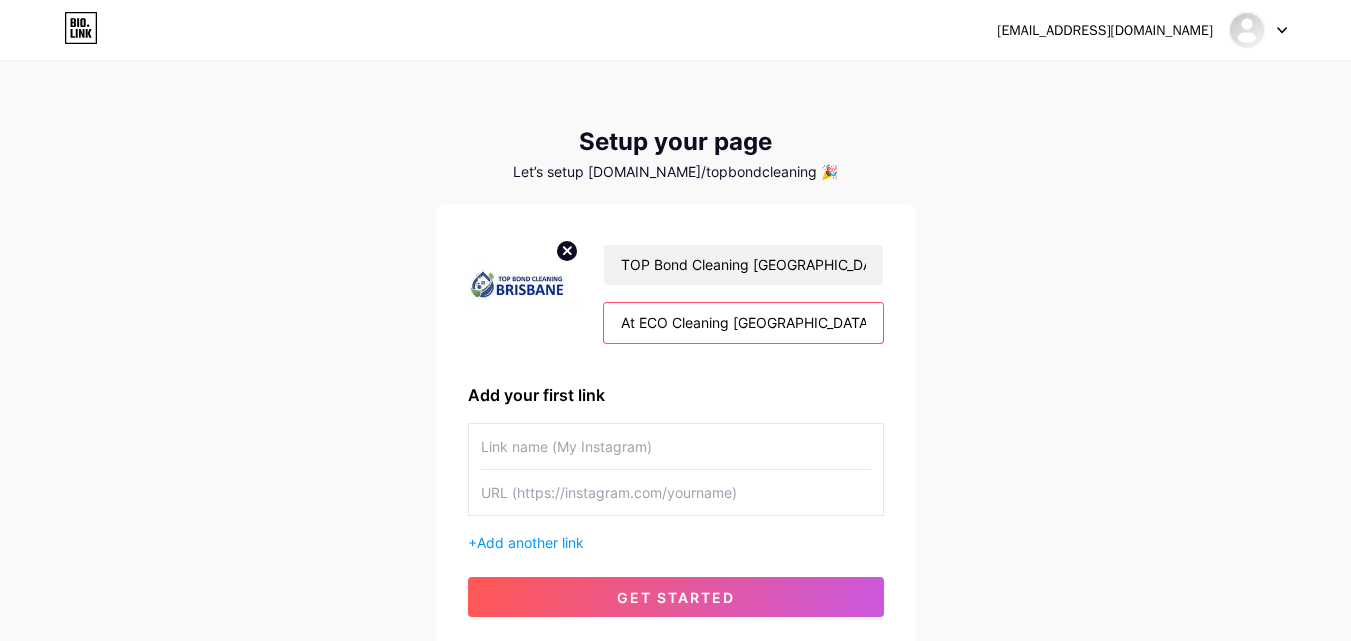 scroll, scrollTop: 0, scrollLeft: 991, axis: horizontal 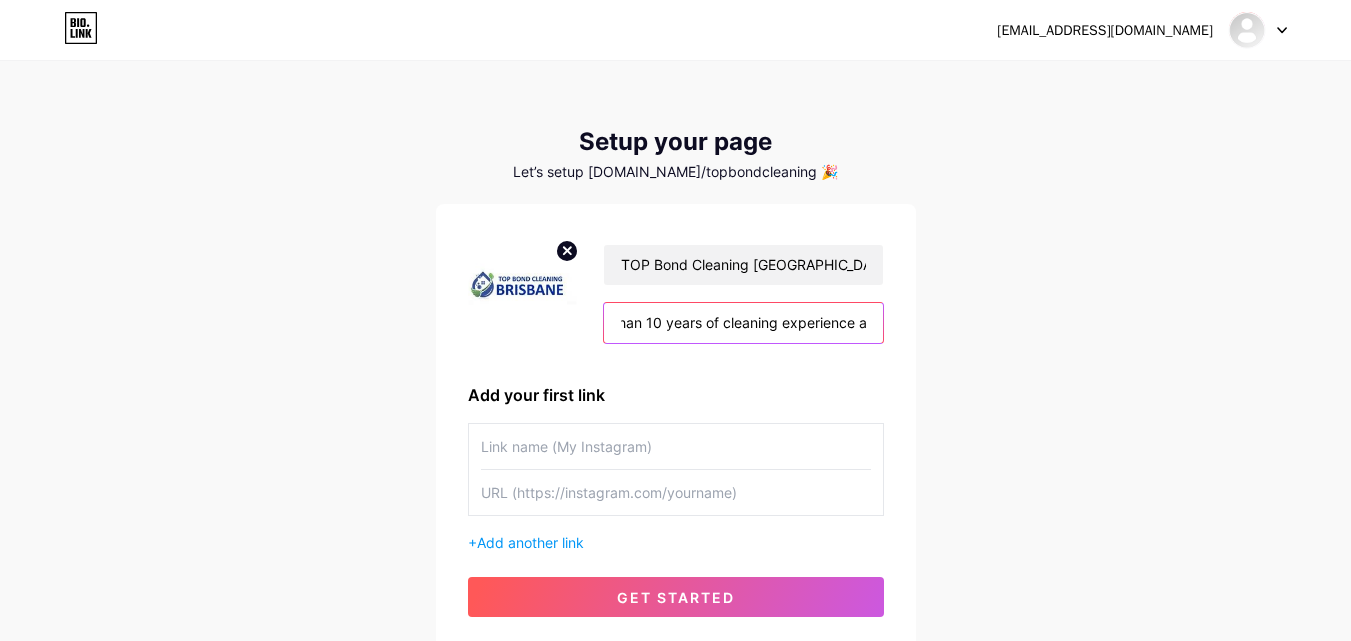 drag, startPoint x: 786, startPoint y: 323, endPoint x: 572, endPoint y: 323, distance: 214 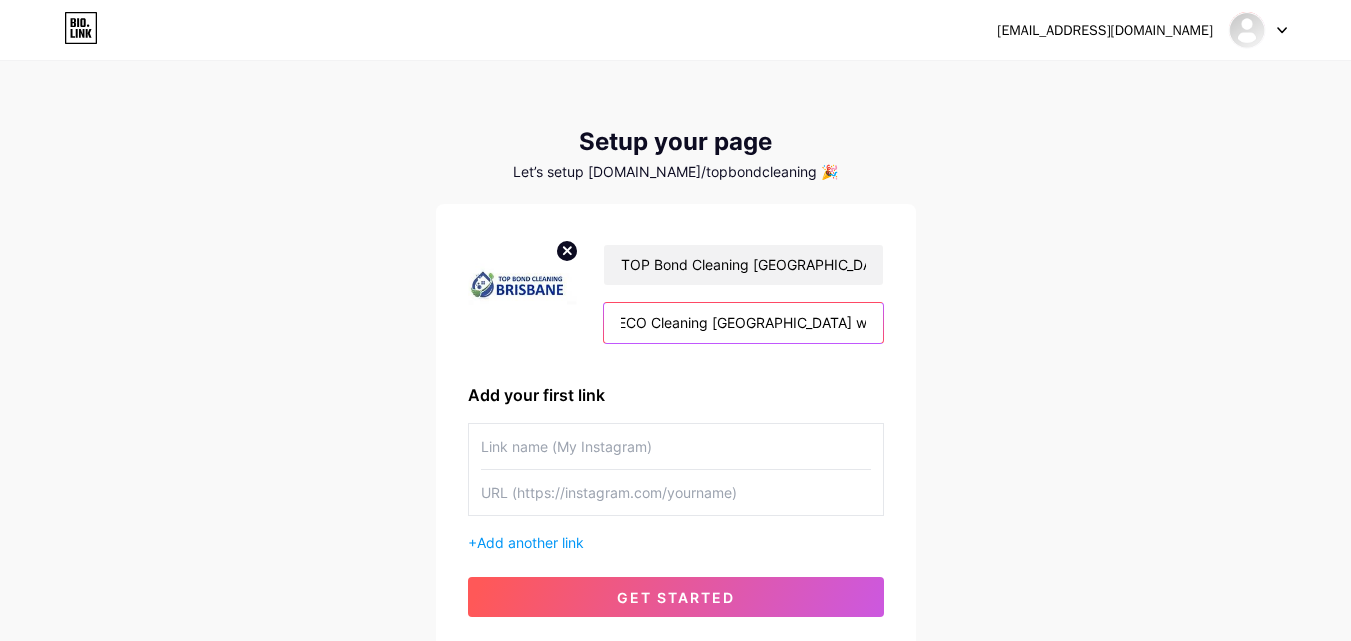 click on "At ECO Cleaning [GEOGRAPHIC_DATA] we have more than 10 years of cleaning experience and offer bond and exit cleaning in [GEOGRAPHIC_DATA] that goes above and beyond your expectations and much more." at bounding box center (743, 323) 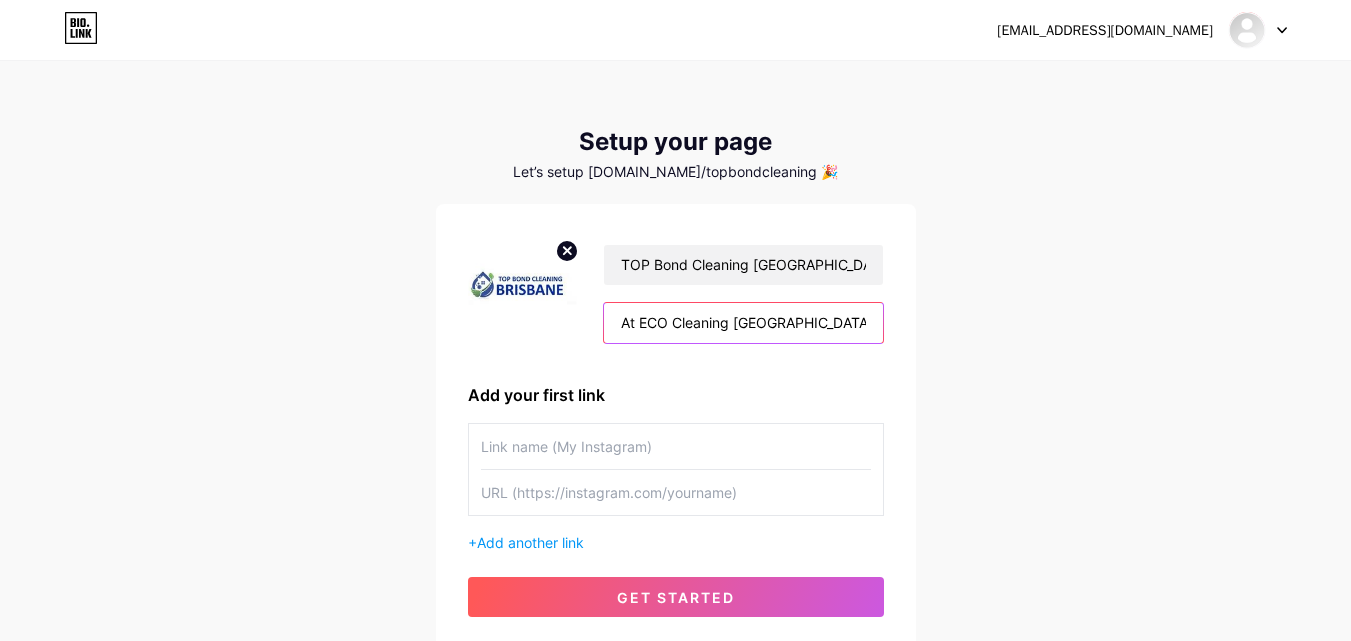 drag, startPoint x: 639, startPoint y: 324, endPoint x: 592, endPoint y: 330, distance: 47.38143 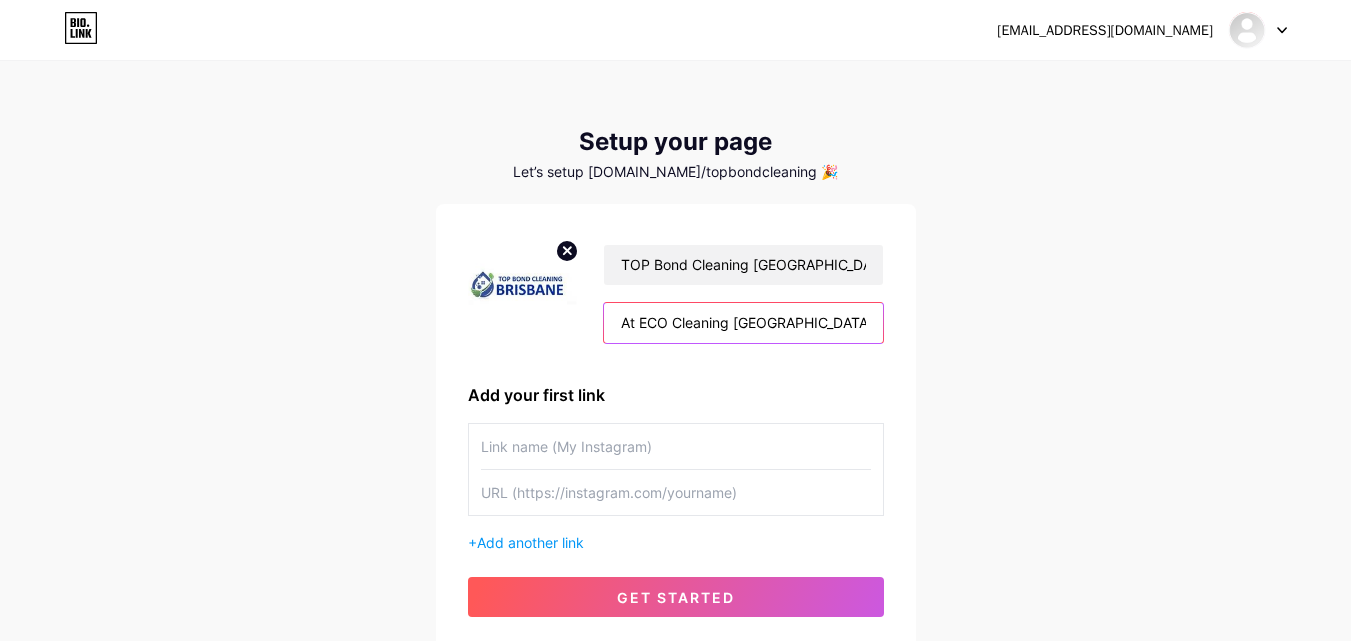 click on "TOP Bond Cleaning [GEOGRAPHIC_DATA]     At ECO Cleaning [GEOGRAPHIC_DATA] we have more than 10 years of cleaning experience and offer bond and exit cleaning in [GEOGRAPHIC_DATA] that goes above and beyond your expectations and much more." at bounding box center [731, 294] 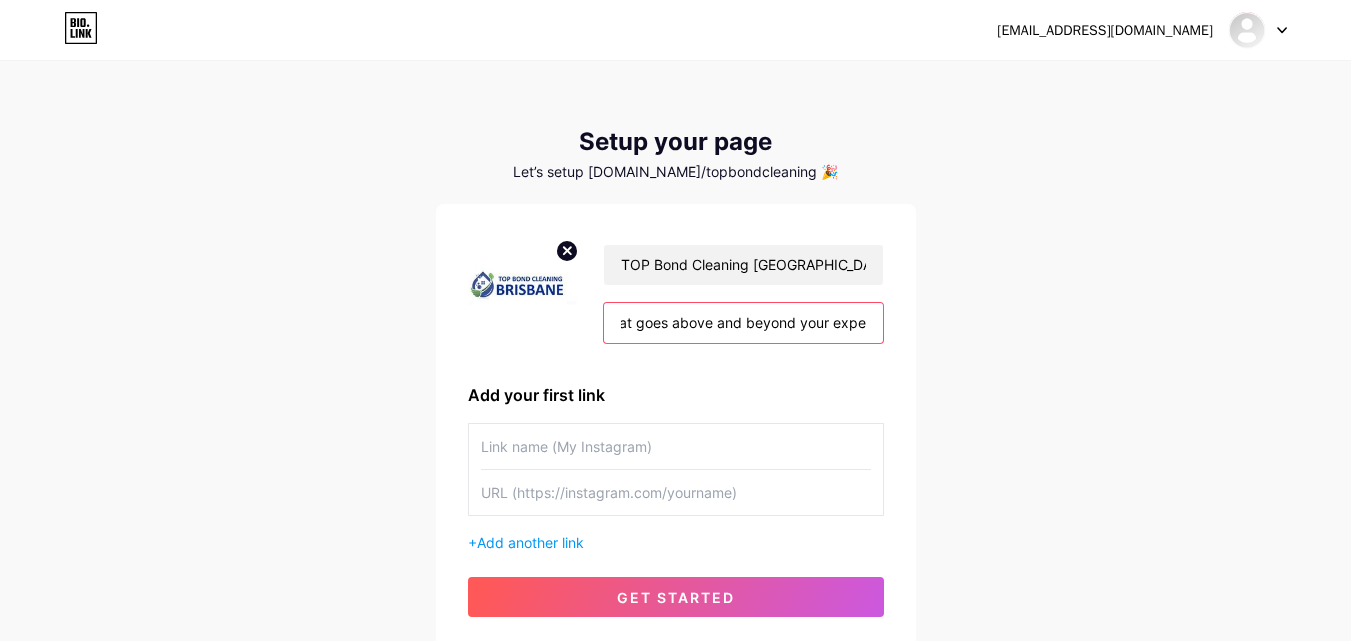 scroll, scrollTop: 0, scrollLeft: 1027, axis: horizontal 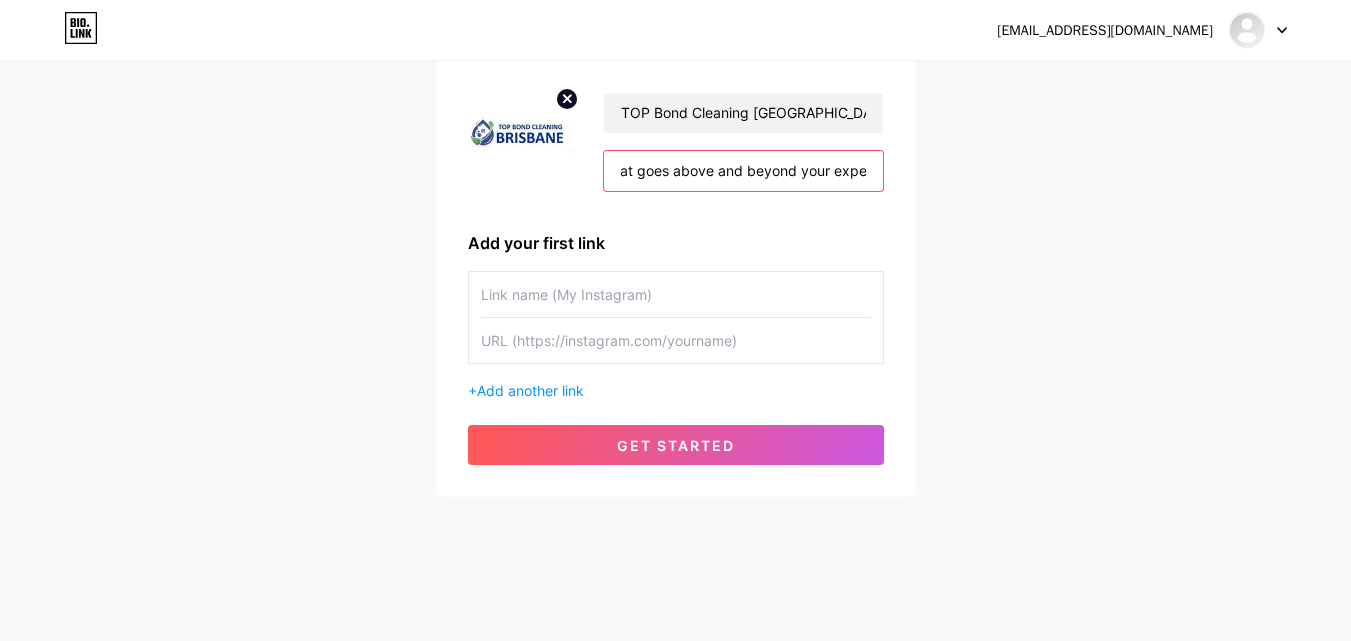 type on "At TOP Bond Cleaning [GEOGRAPHIC_DATA] we have more than 10 years of cleaning experience and offer bond and exit cleaning in [GEOGRAPHIC_DATA] that goes above and beyond your expectations and much more." 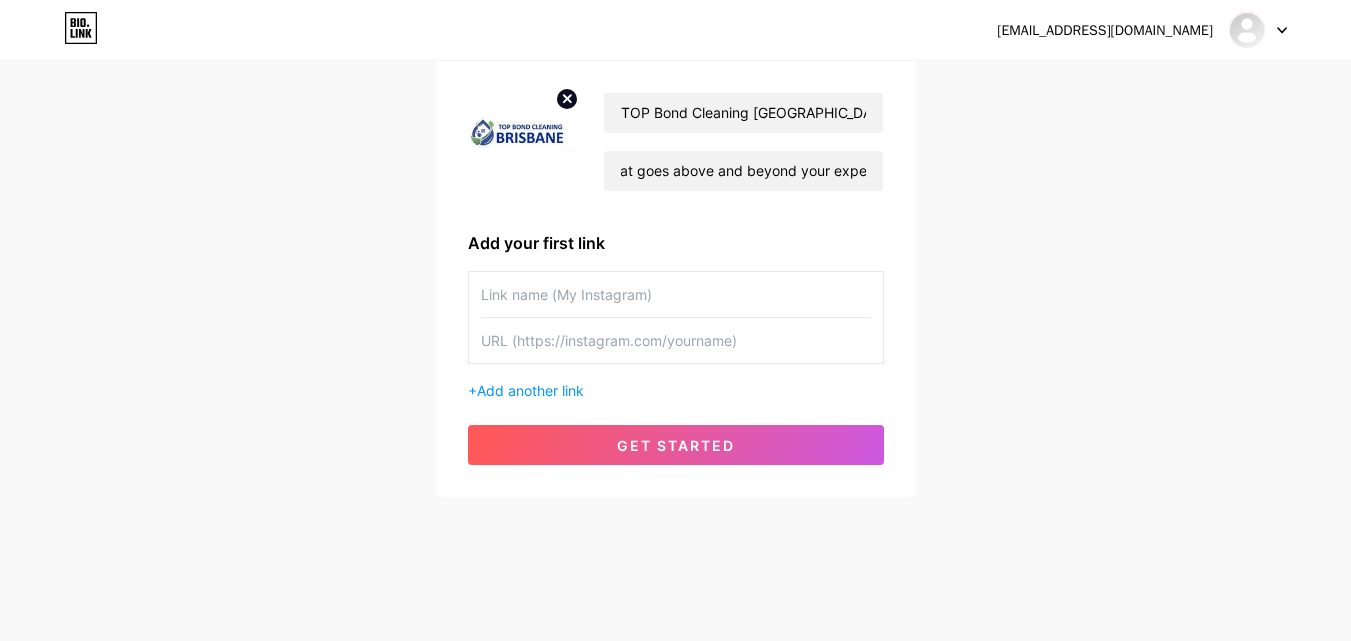 scroll, scrollTop: 0, scrollLeft: 0, axis: both 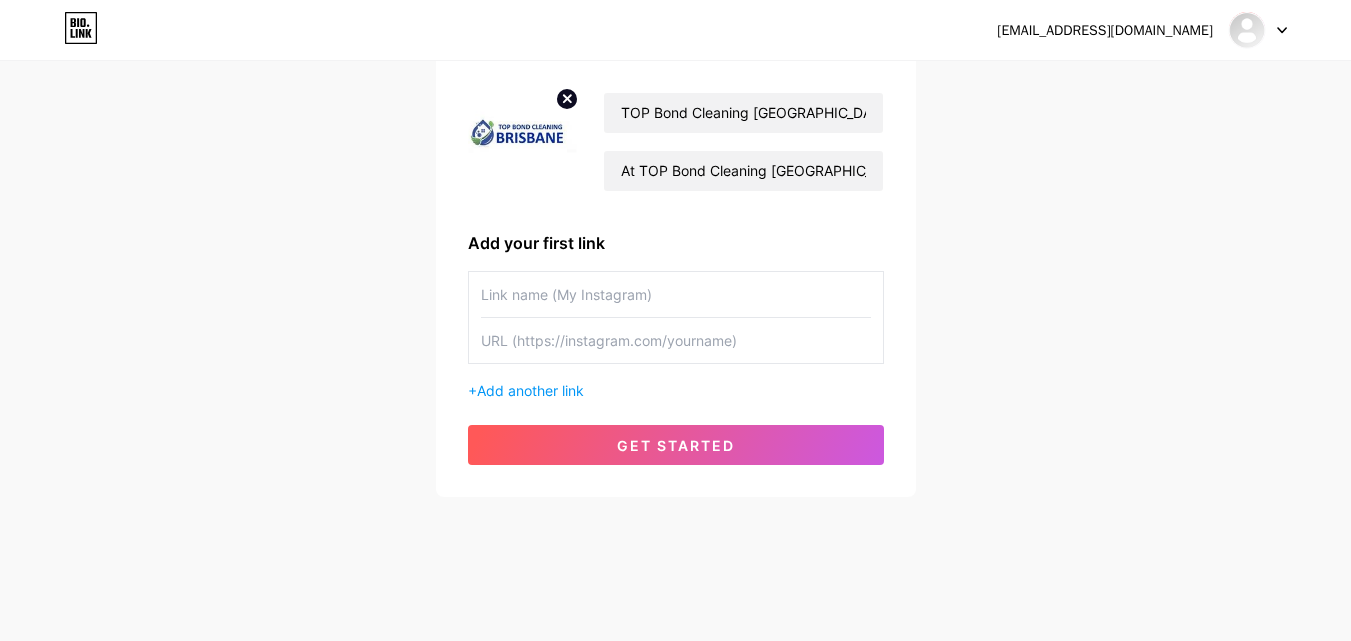 click at bounding box center [676, 294] 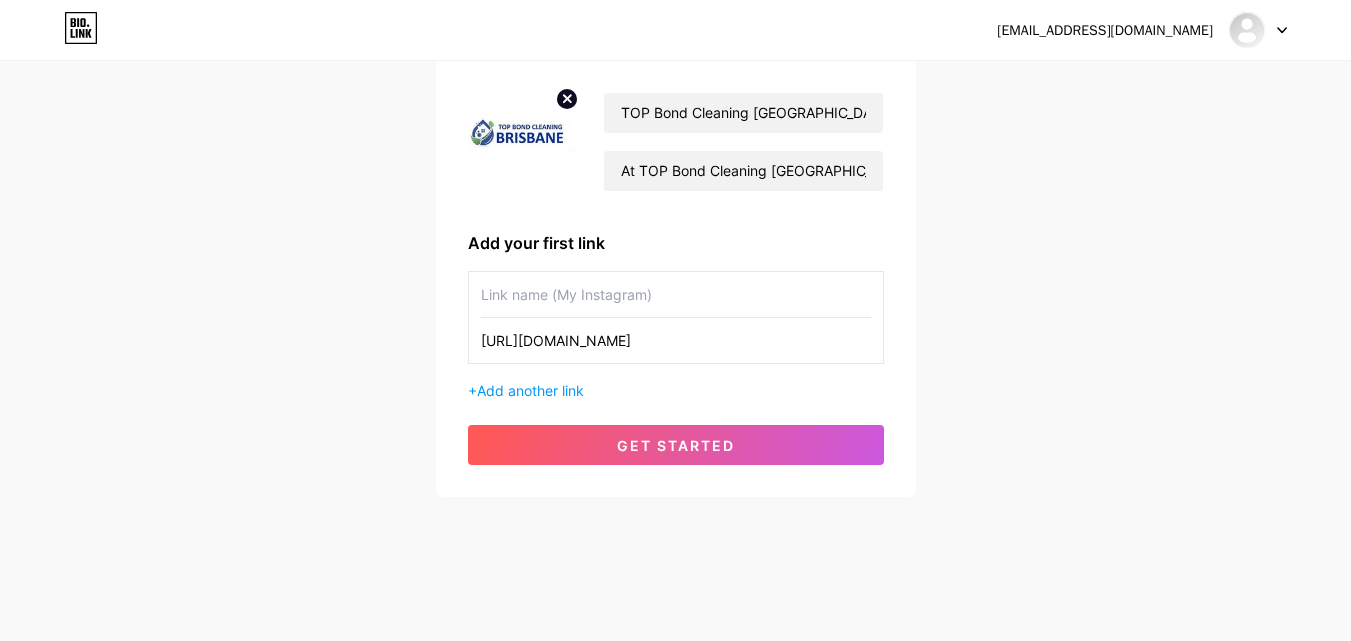type on "[URL][DOMAIN_NAME]" 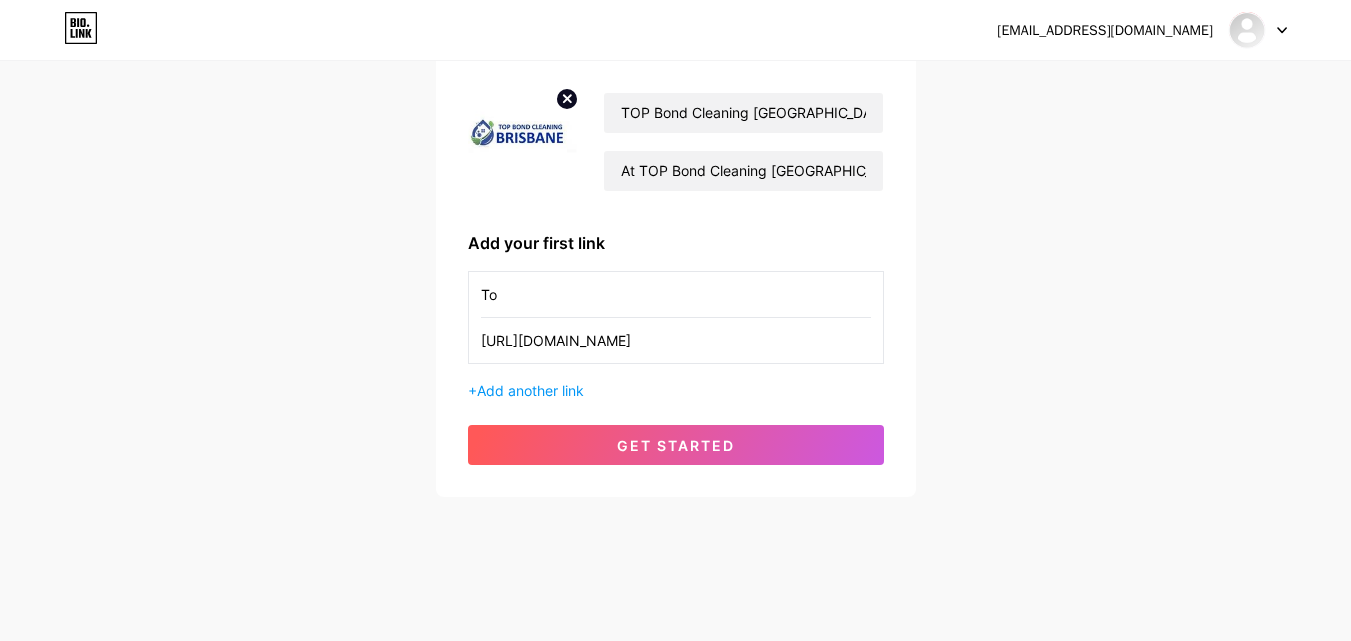 type on "T" 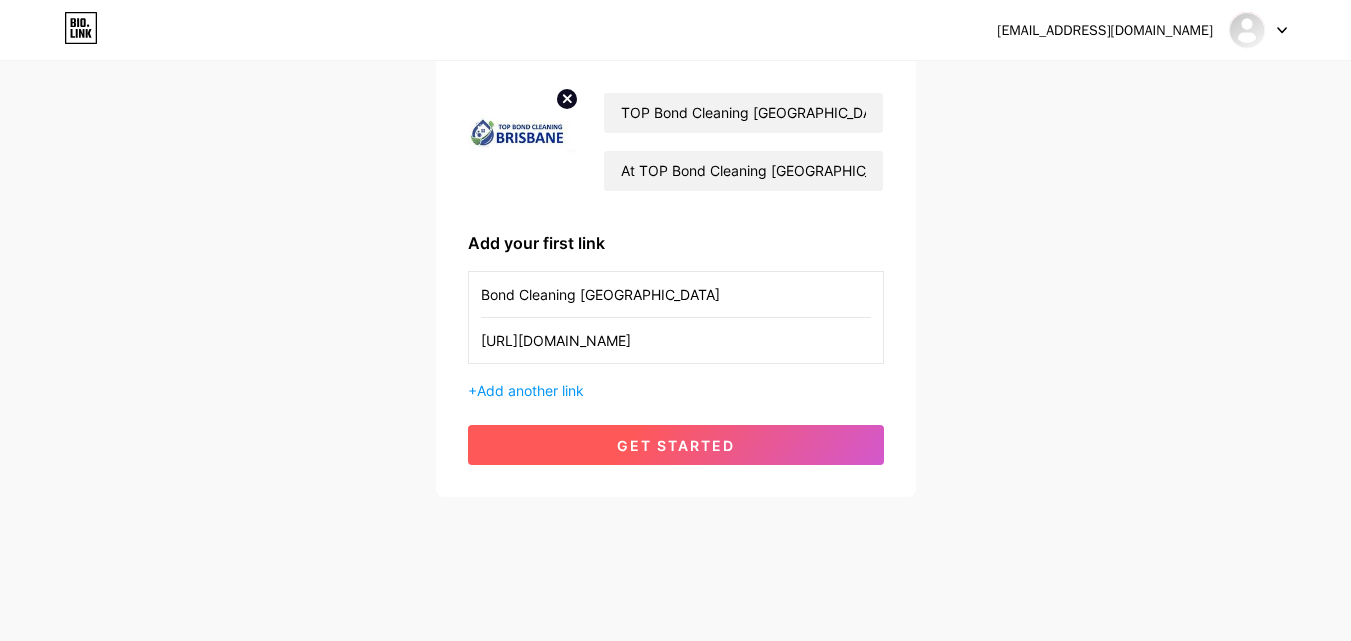 type on "Bond Cleaning [GEOGRAPHIC_DATA]" 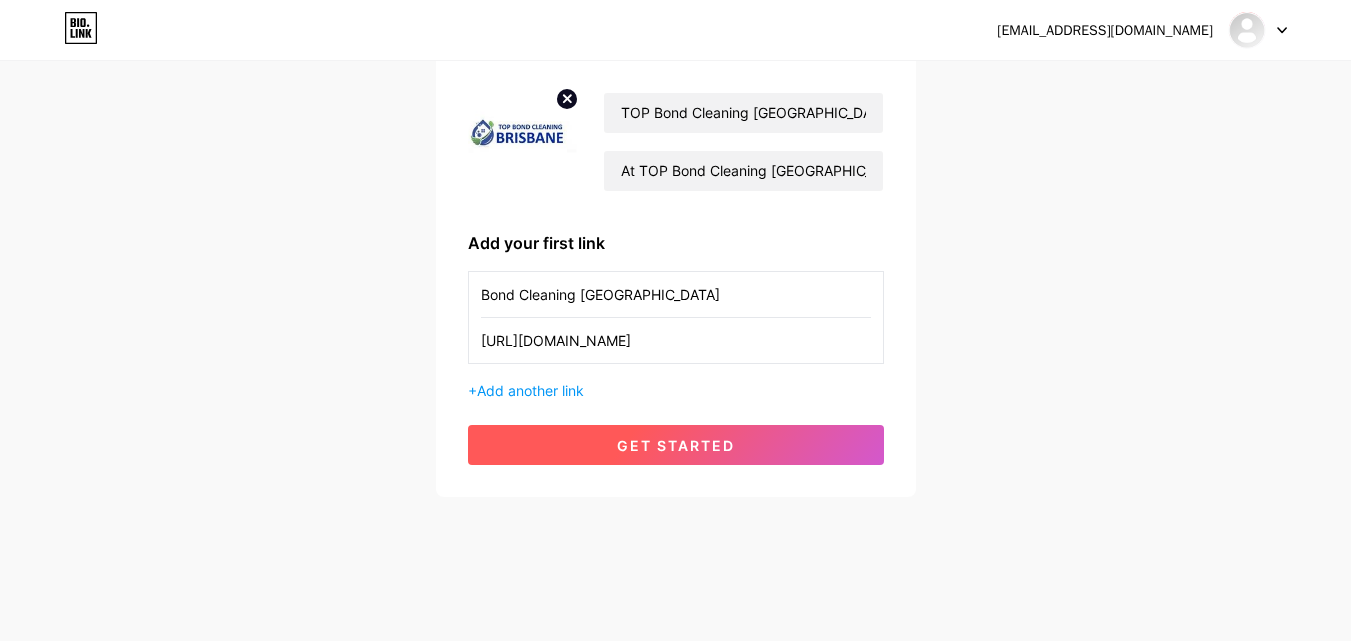 click on "get started" at bounding box center [676, 445] 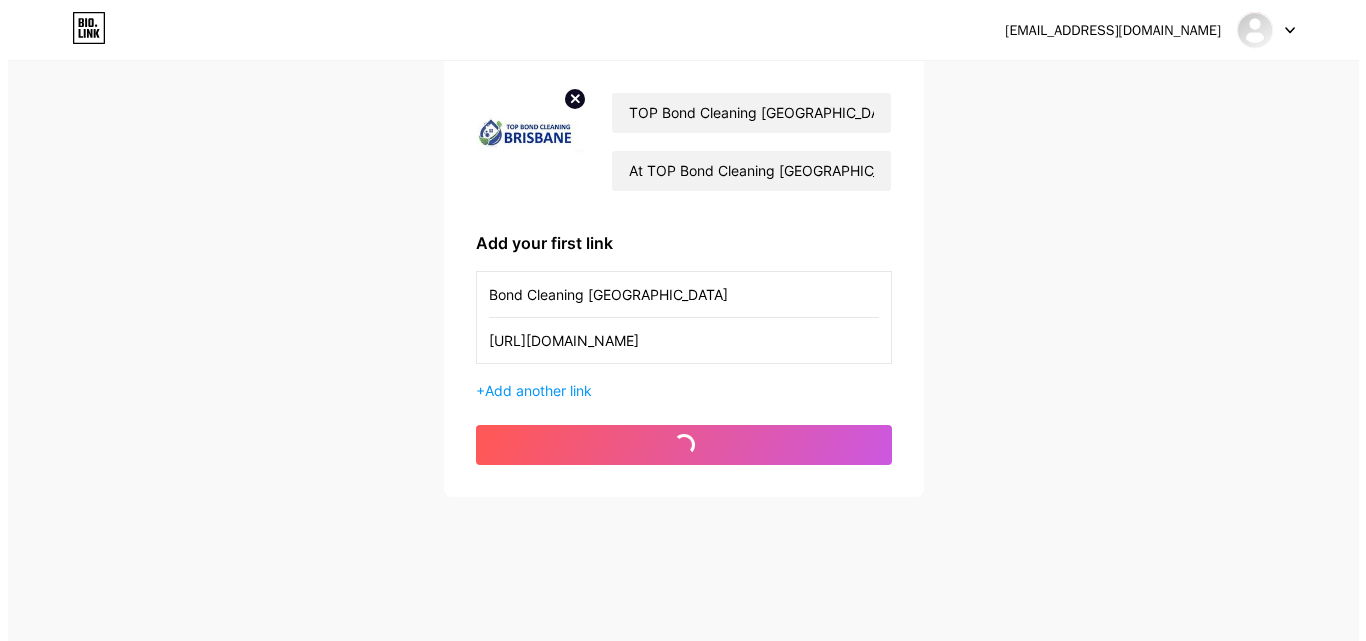 scroll, scrollTop: 0, scrollLeft: 0, axis: both 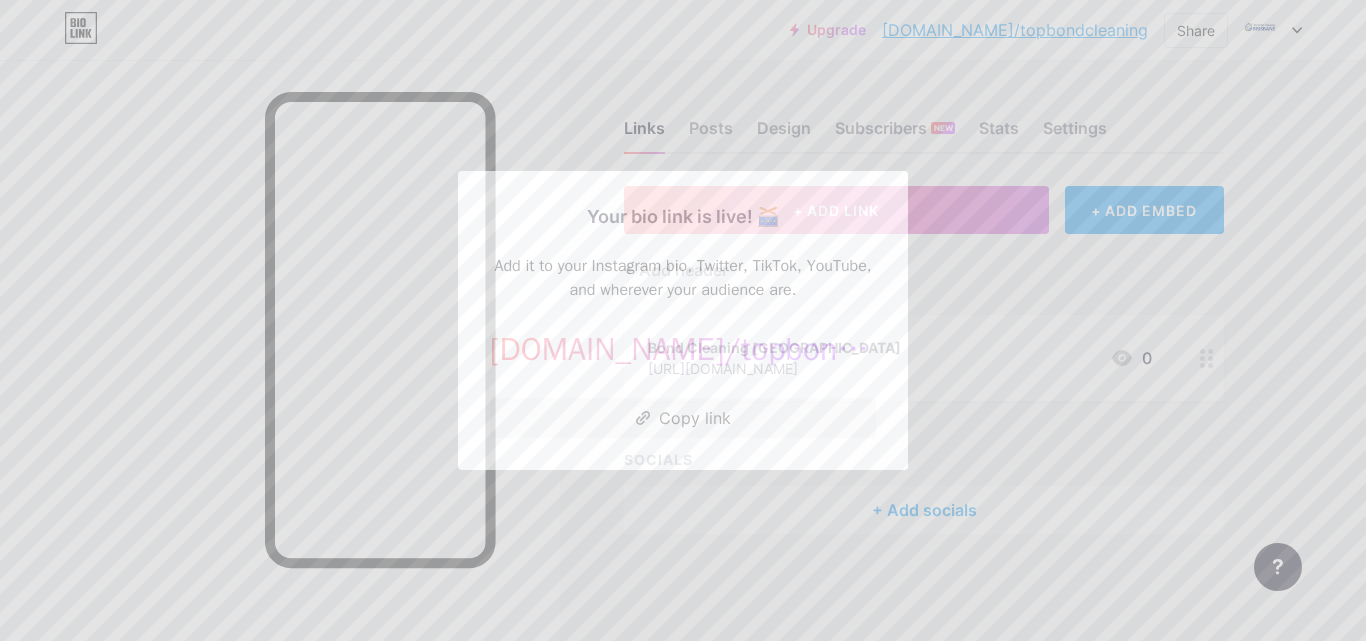 click at bounding box center (683, 320) 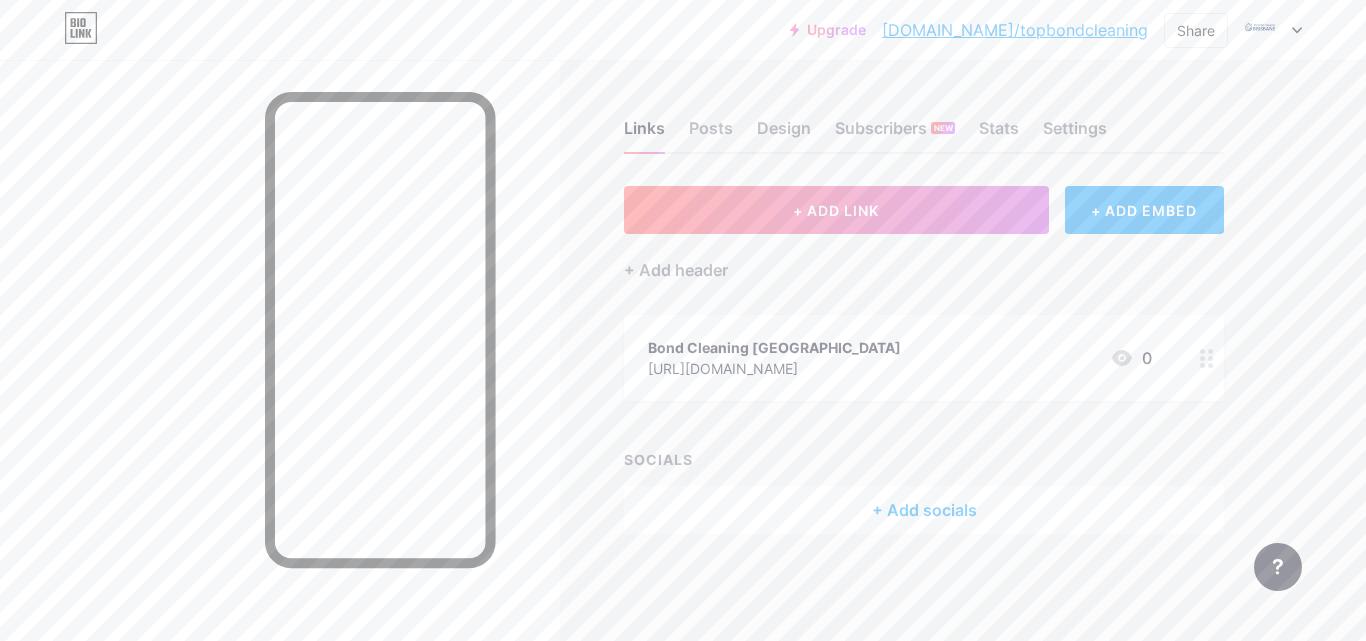 click on "+ Add socials" at bounding box center (924, 510) 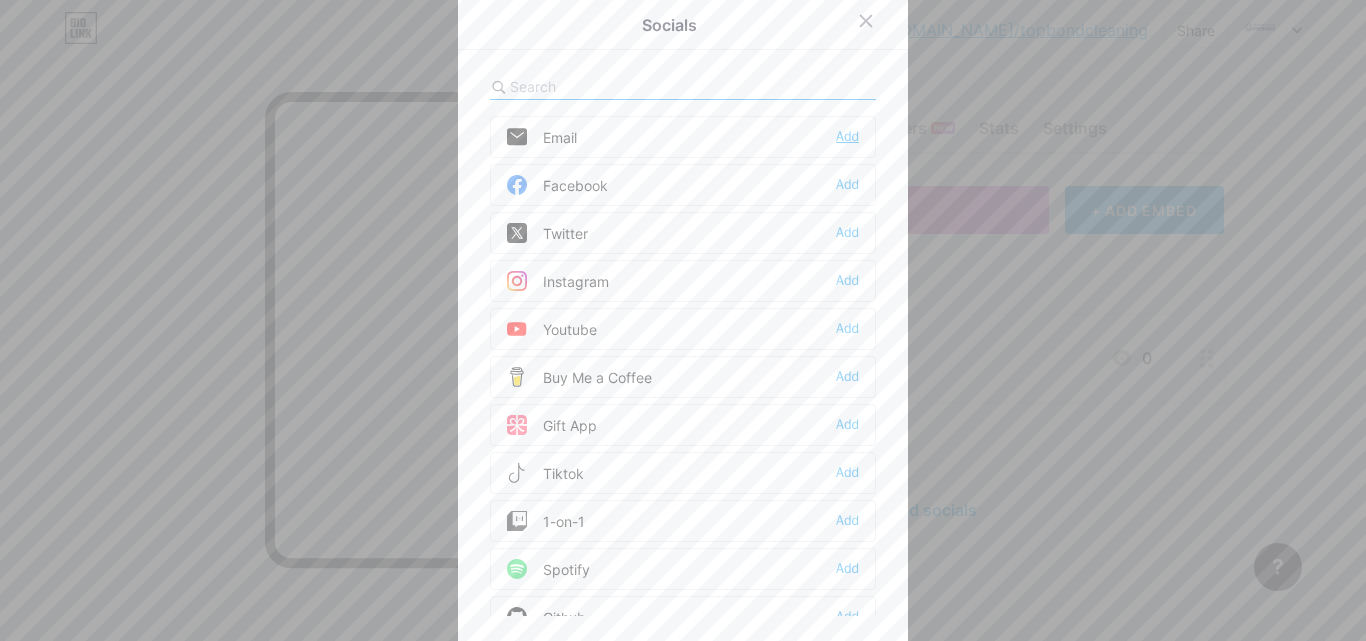 click on "Add" at bounding box center [847, 137] 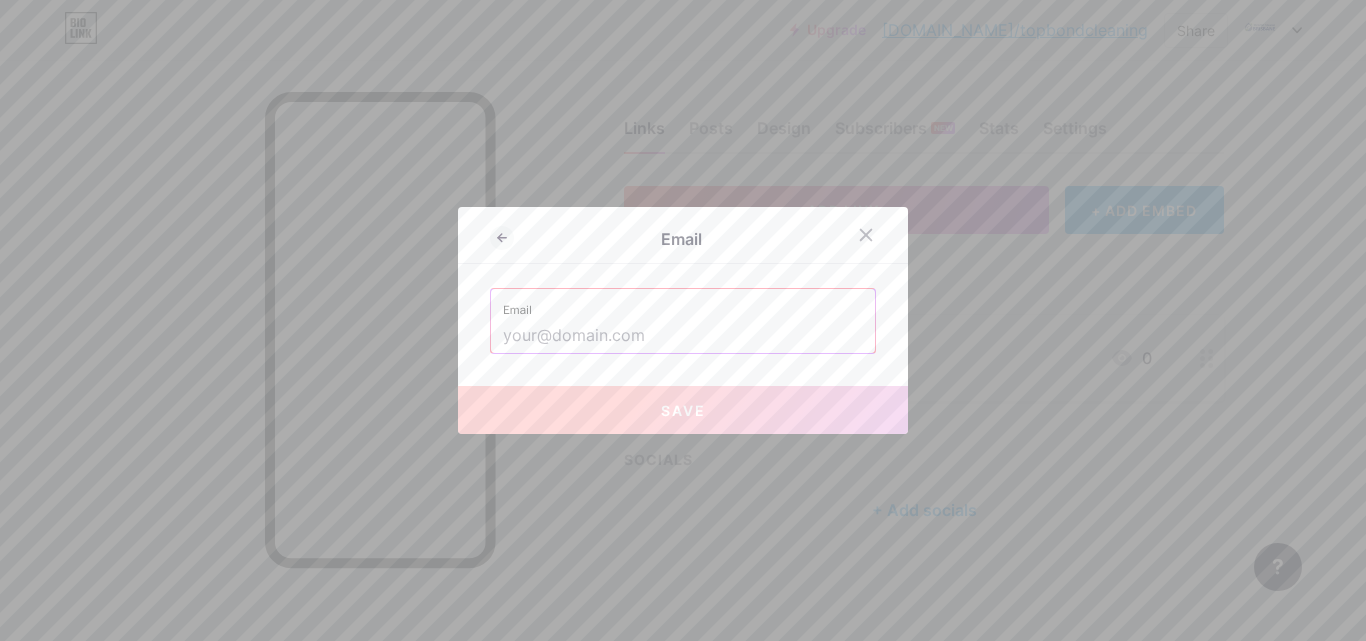 click at bounding box center (683, 336) 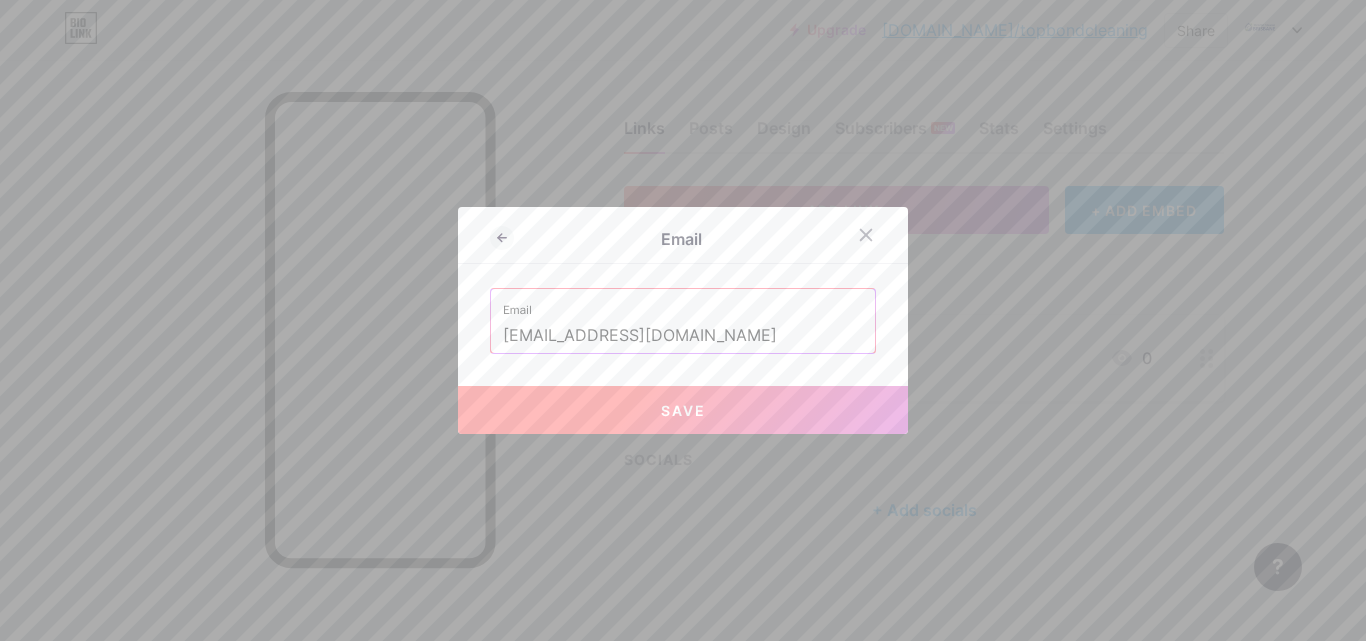 click on "Save" at bounding box center (683, 410) 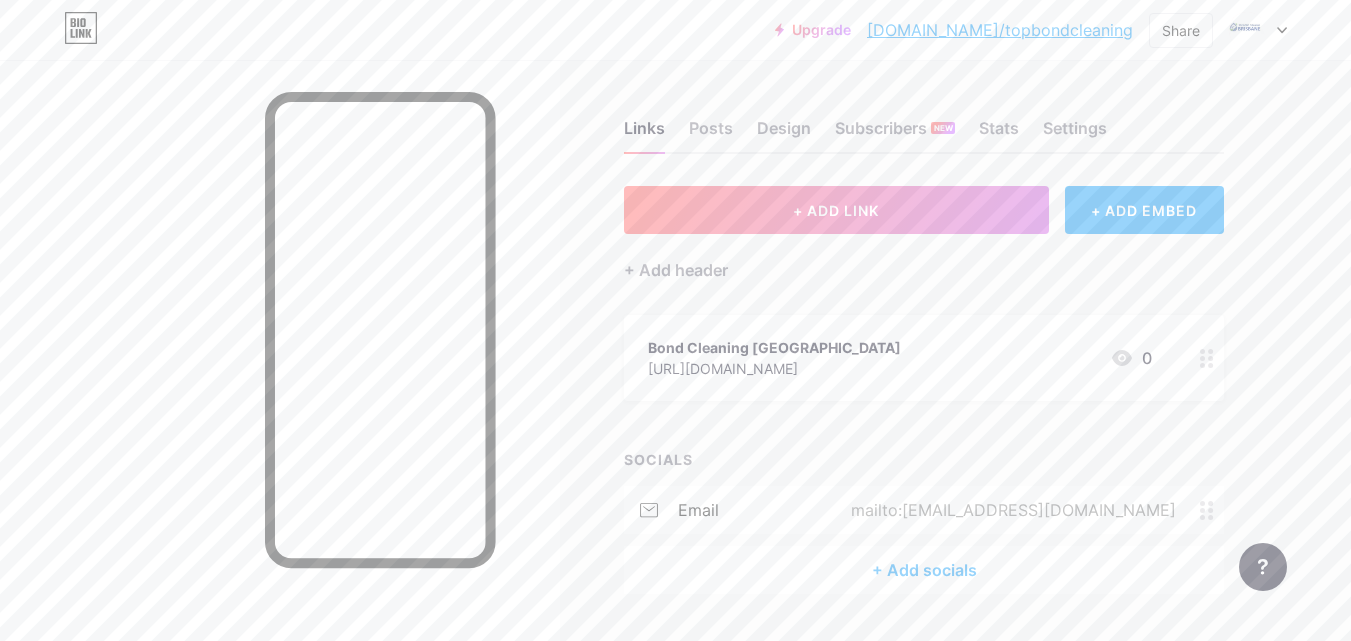 click on "+ Add socials" at bounding box center (924, 570) 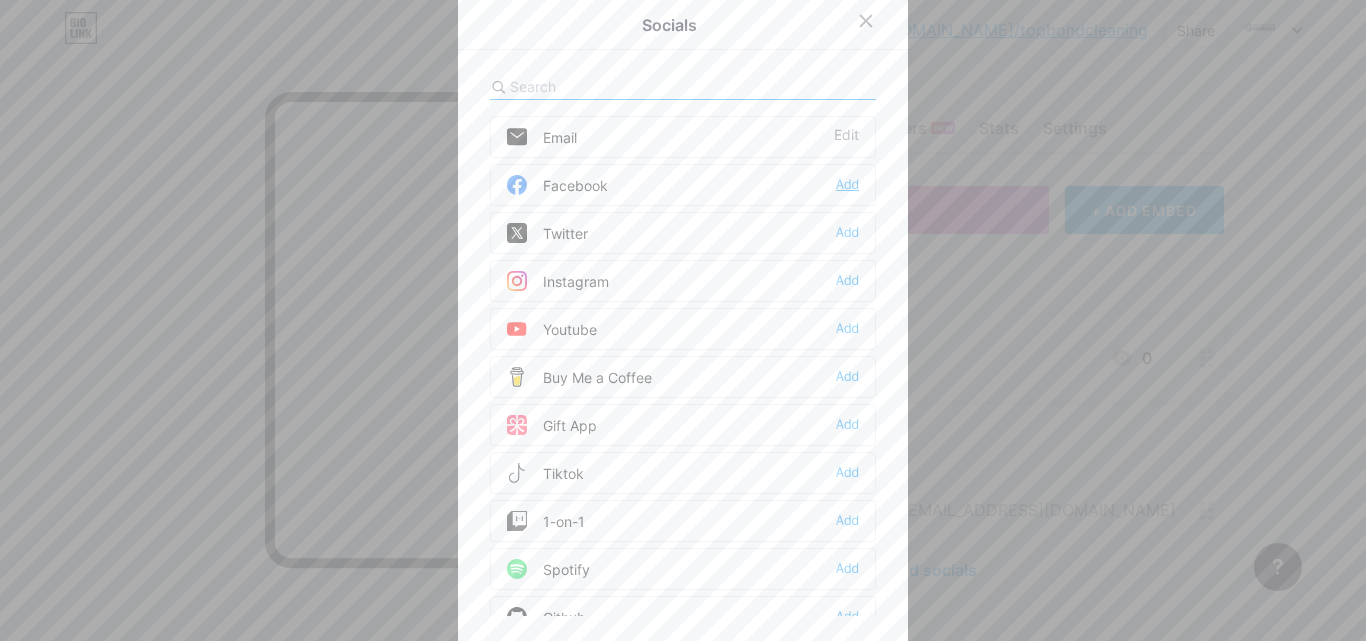 click on "Add" at bounding box center [847, 185] 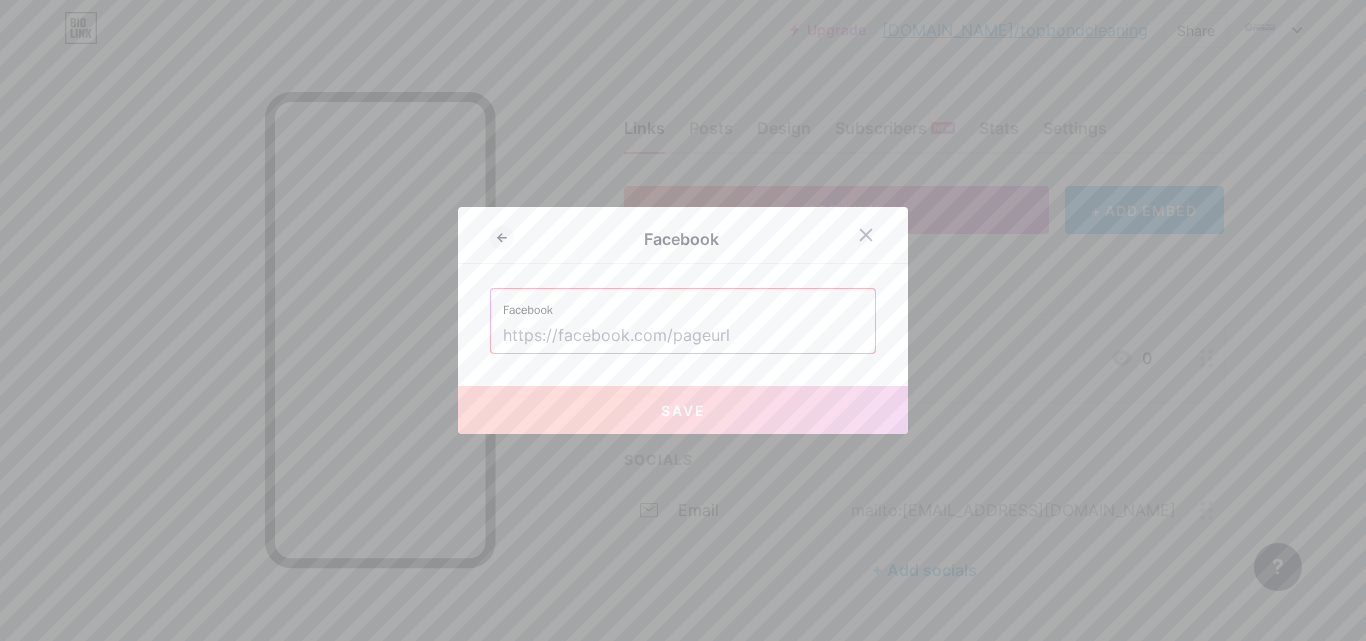 click at bounding box center (683, 336) 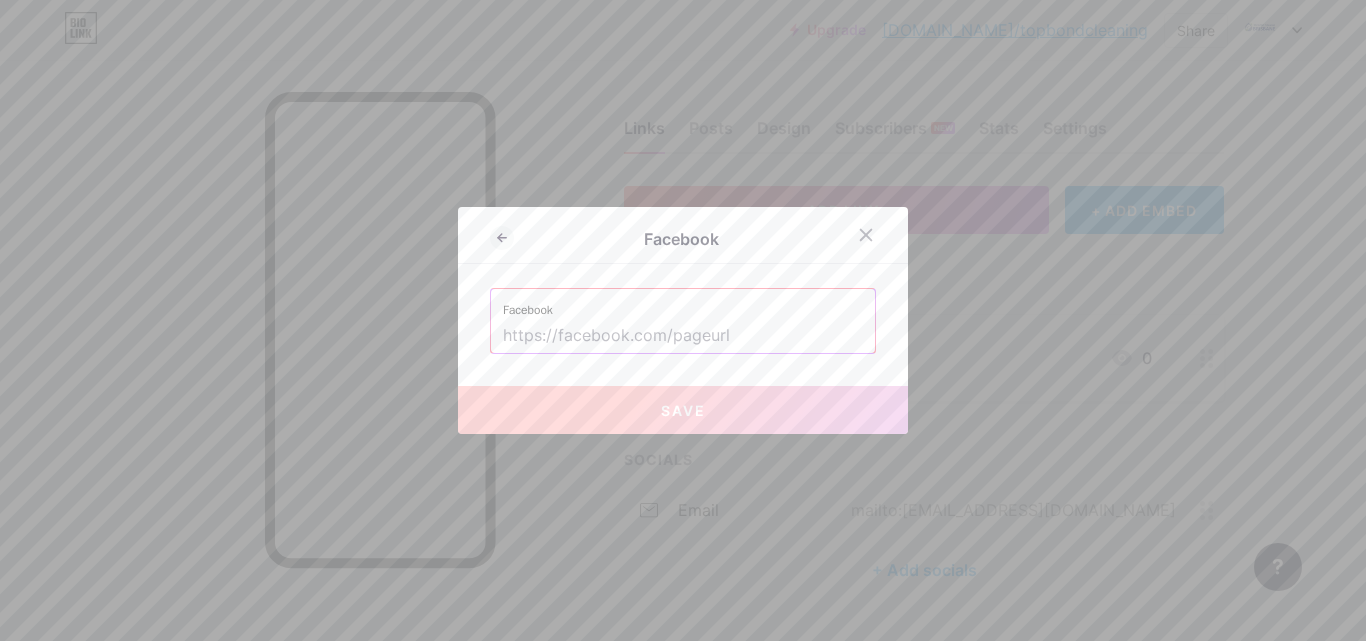 click at bounding box center (683, 336) 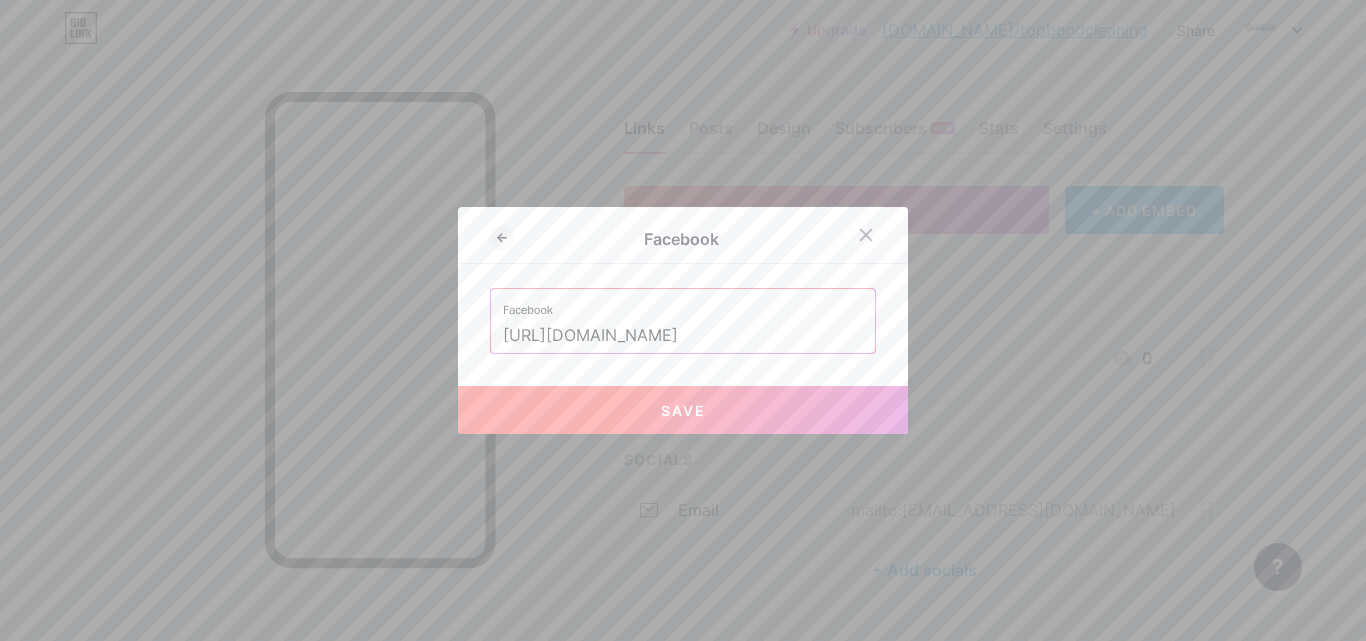 scroll, scrollTop: 0, scrollLeft: 43, axis: horizontal 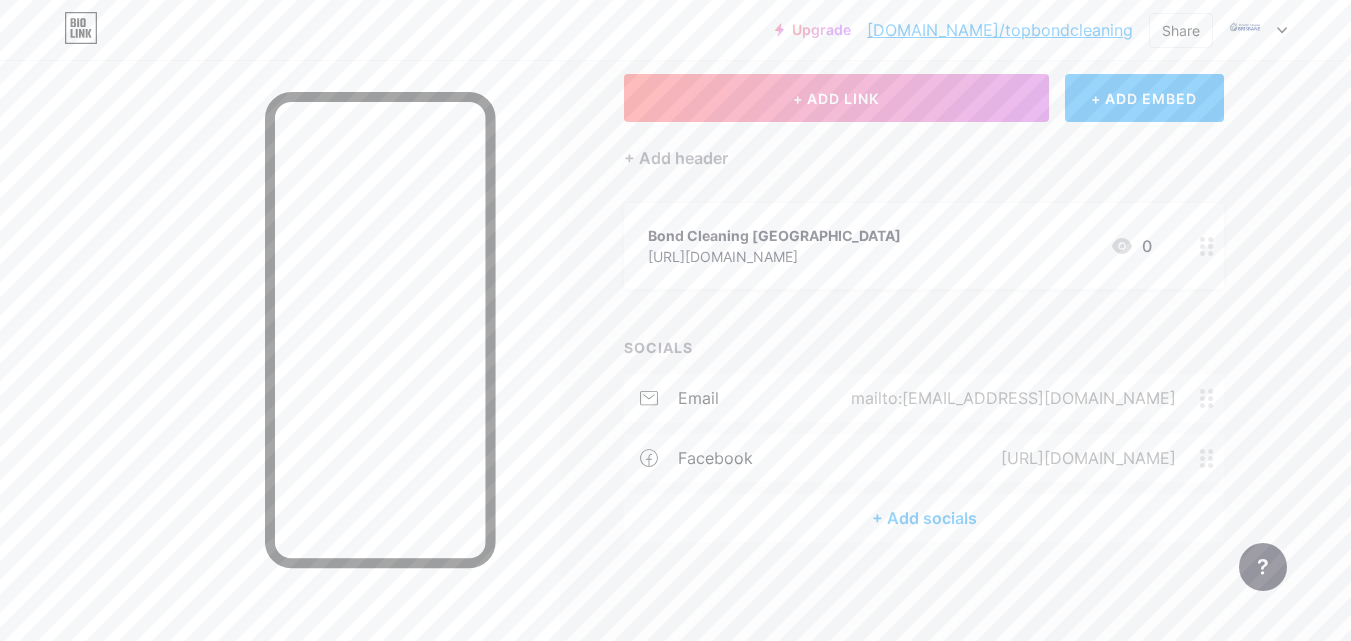 click on "+ Add socials" at bounding box center [924, 518] 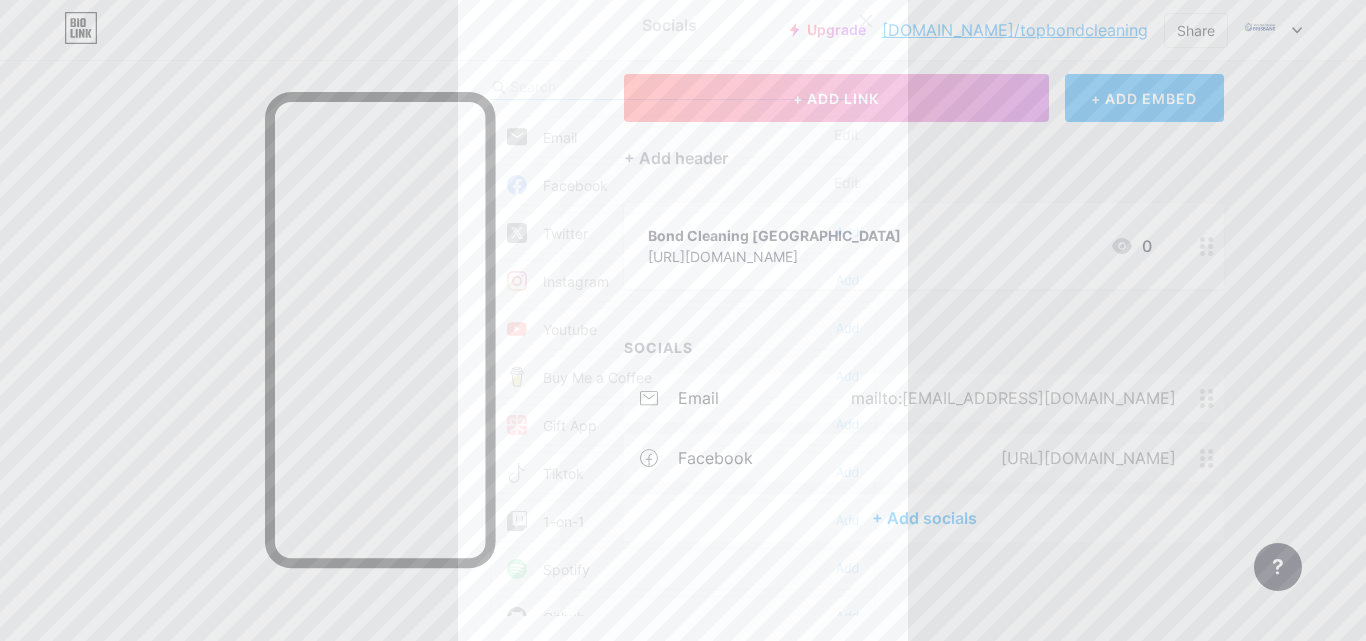 click on "Twitter
Add" at bounding box center [683, 233] 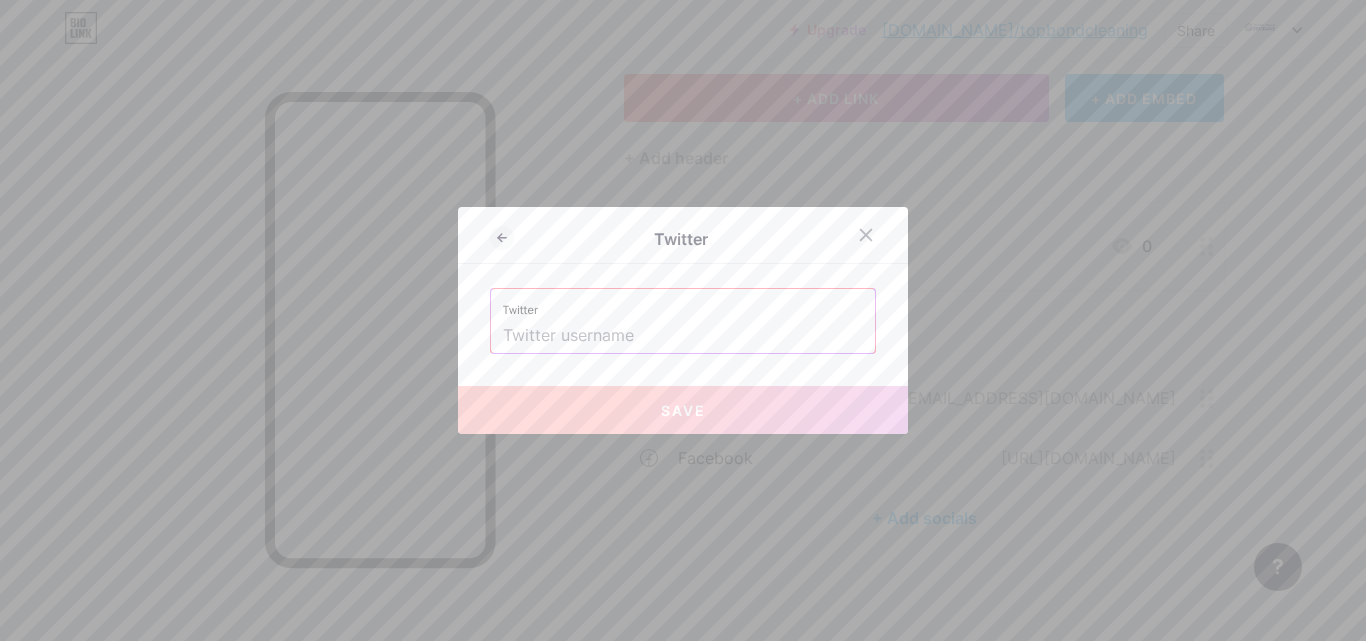 click at bounding box center (683, 336) 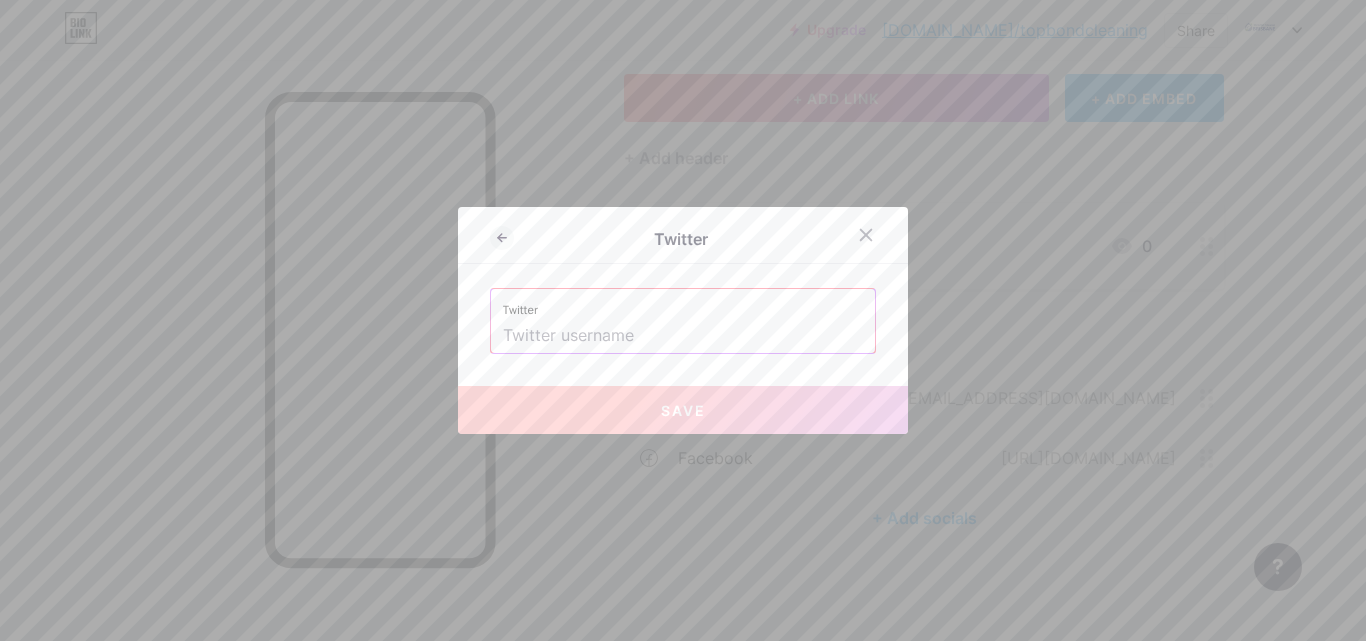 paste on "[URL][DOMAIN_NAME]" 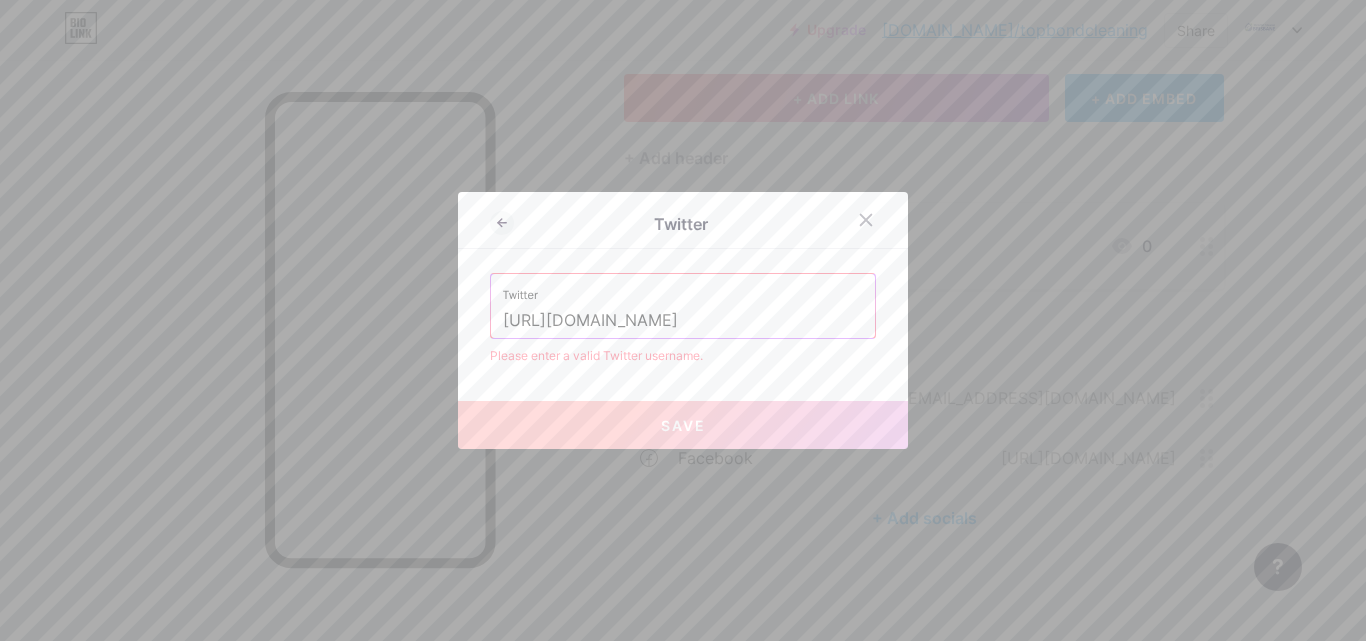 drag, startPoint x: 604, startPoint y: 311, endPoint x: 461, endPoint y: 322, distance: 143.42245 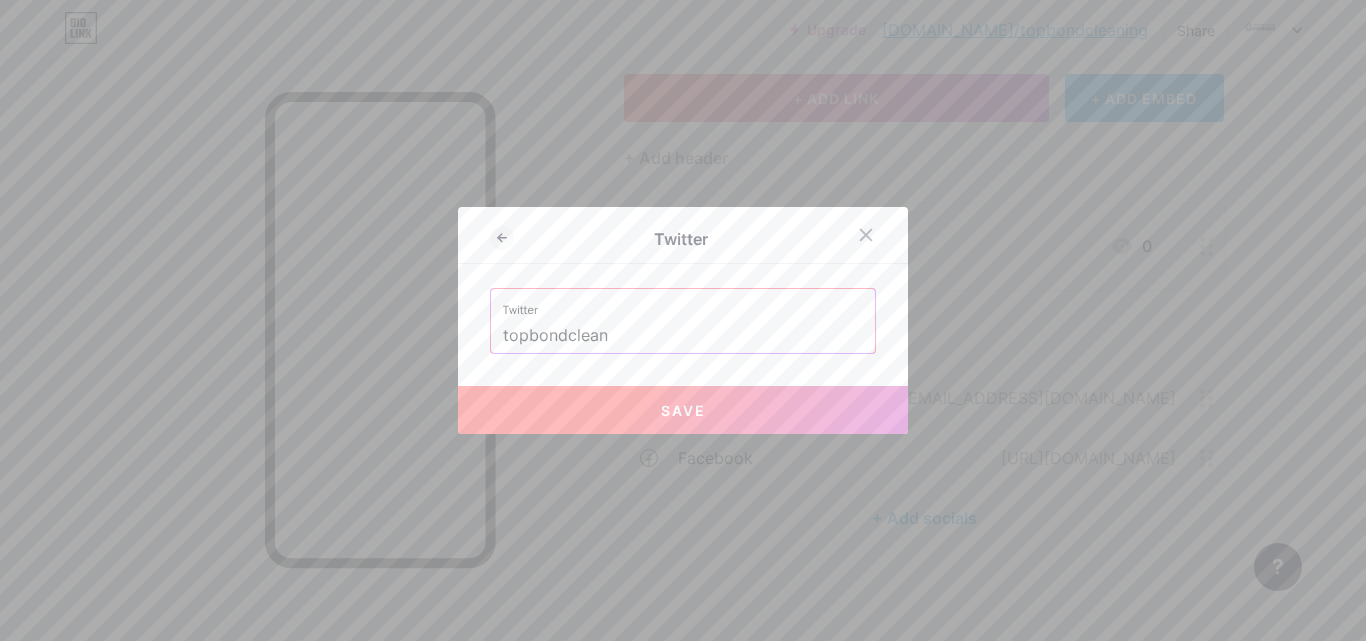 click on "Save" at bounding box center (683, 410) 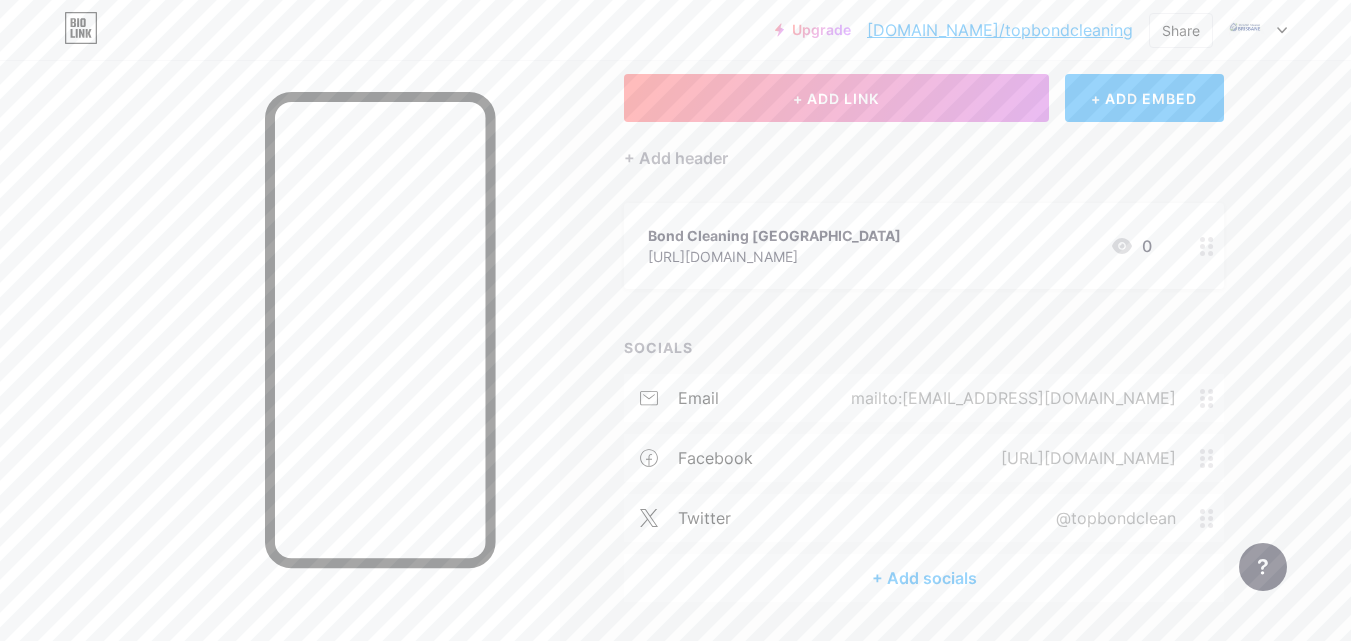 click on "+ Add socials" at bounding box center [924, 578] 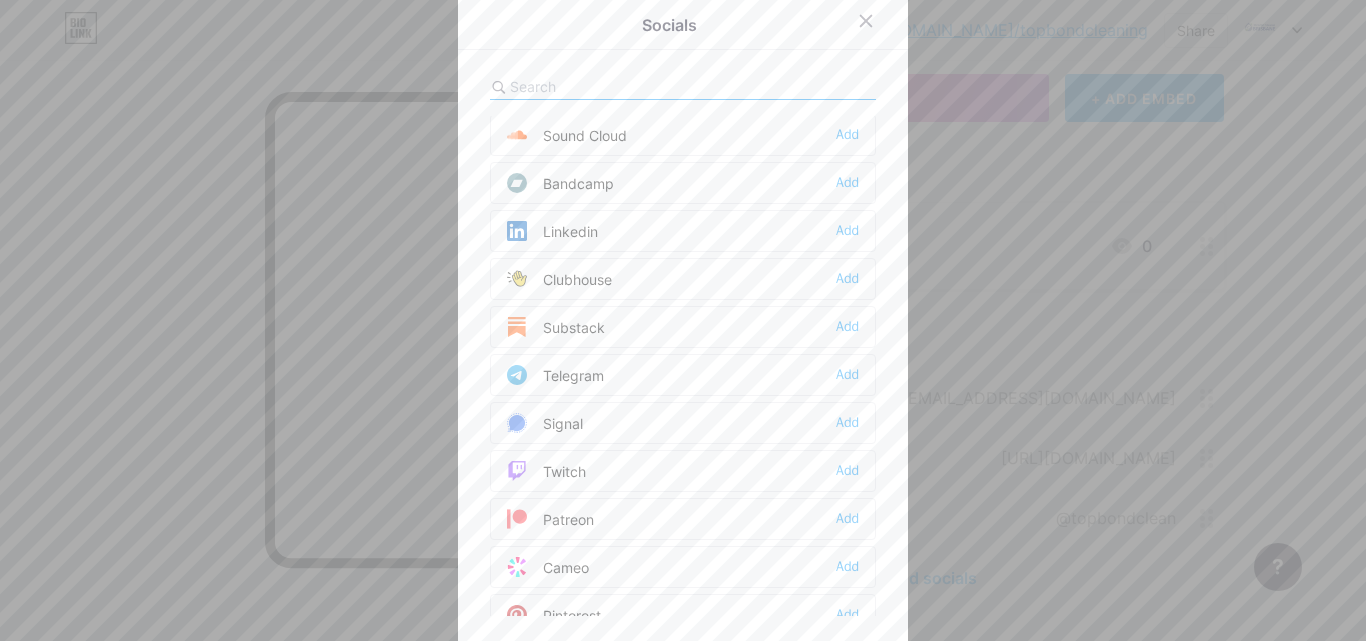 scroll, scrollTop: 1000, scrollLeft: 0, axis: vertical 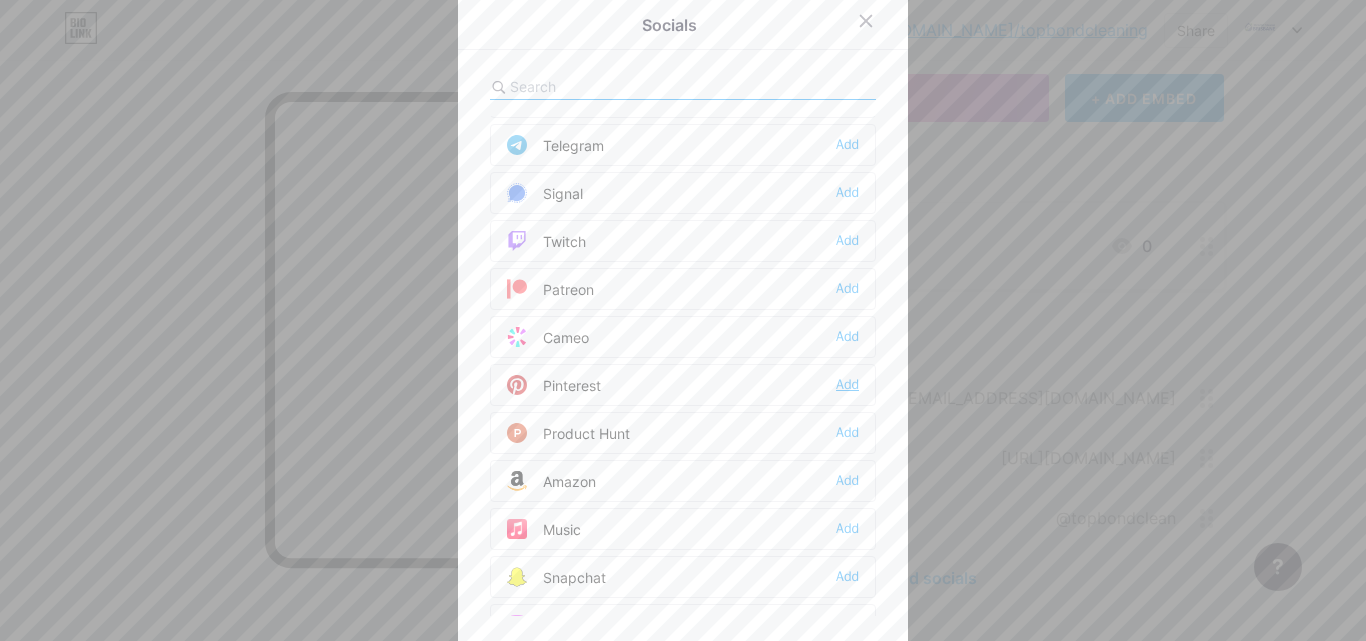 click on "Add" at bounding box center (847, 385) 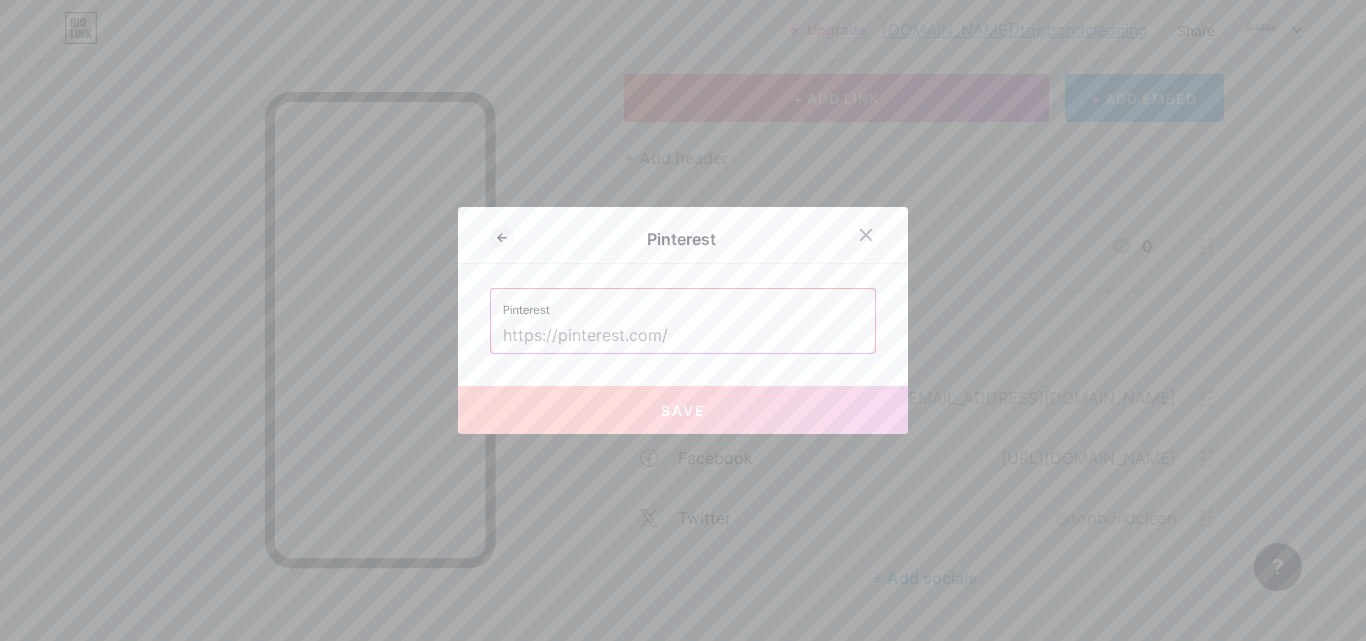 click at bounding box center (683, 336) 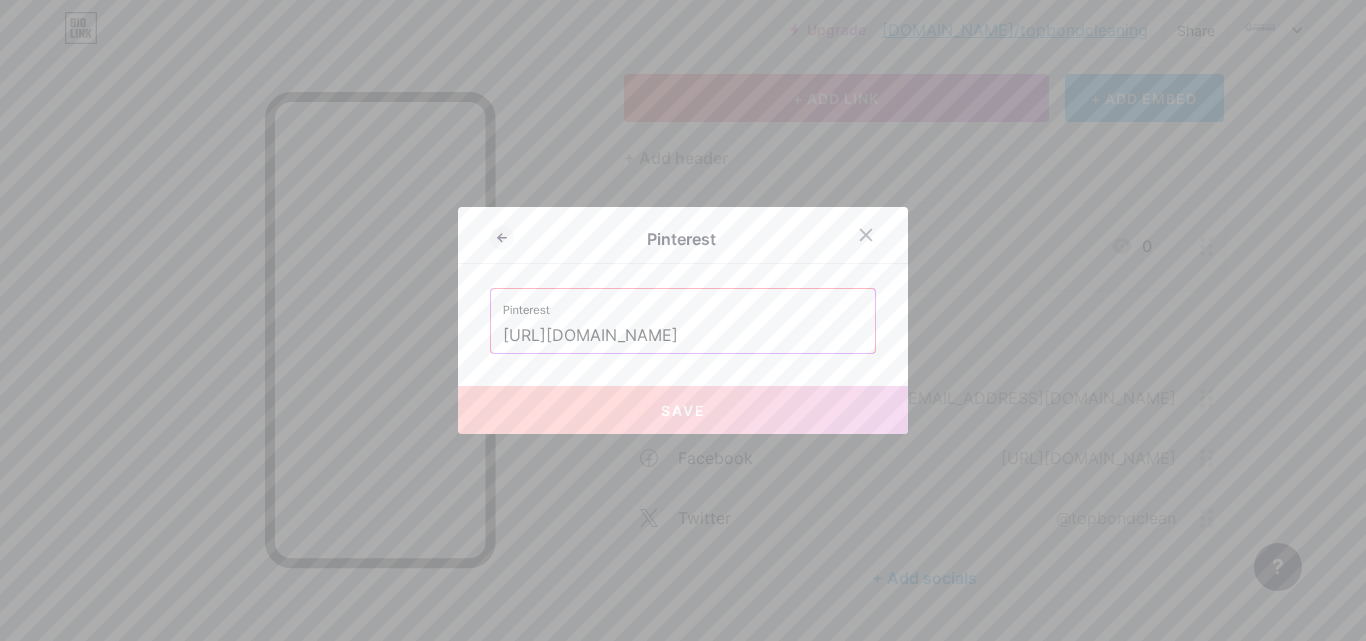 scroll, scrollTop: 0, scrollLeft: 26, axis: horizontal 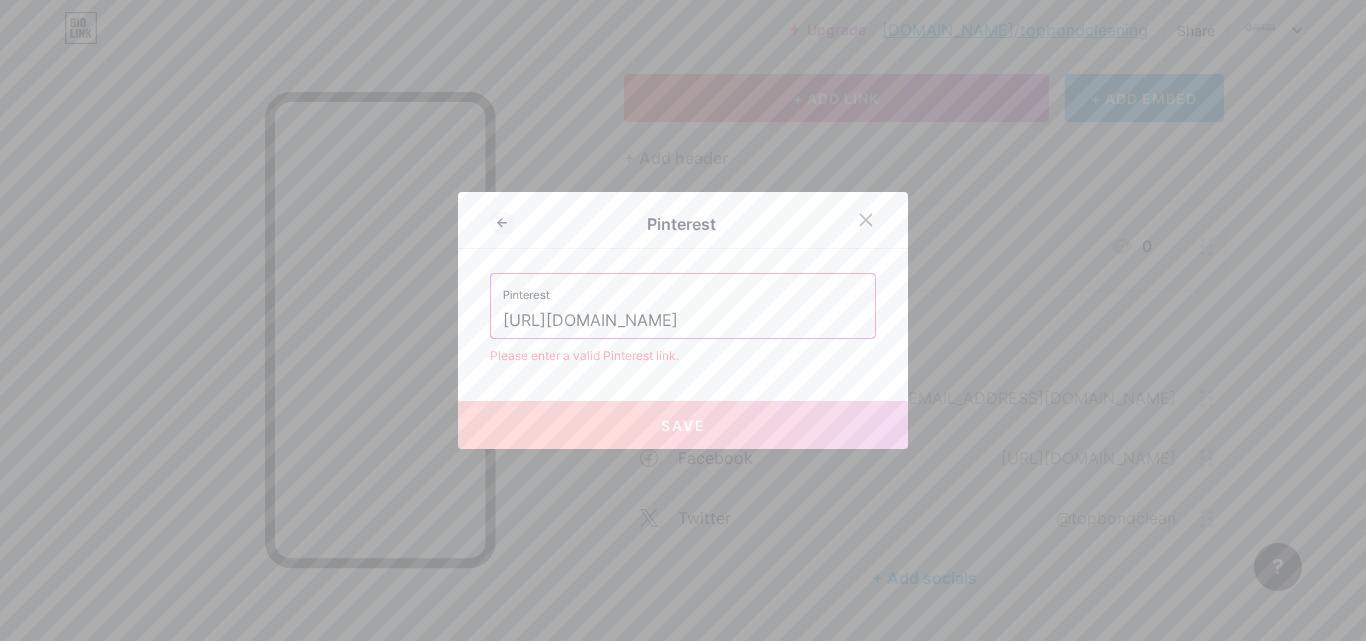 click on "[URL][DOMAIN_NAME]" at bounding box center [683, 321] 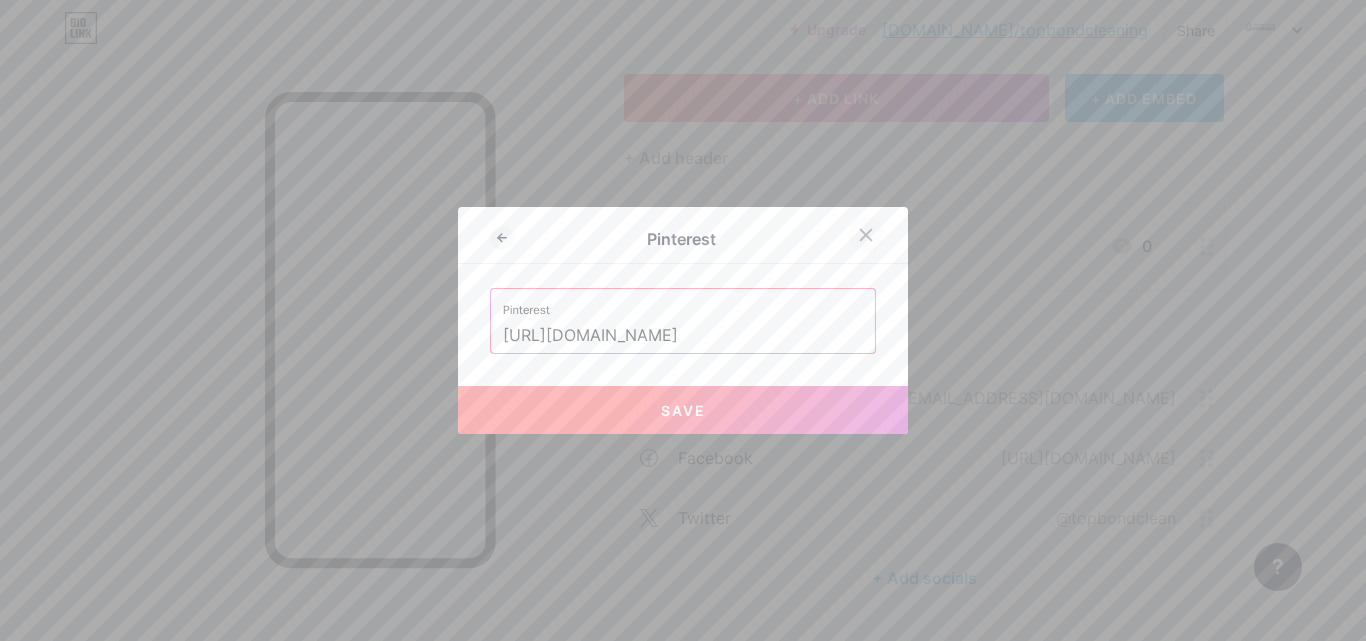 type on "[URL][DOMAIN_NAME]" 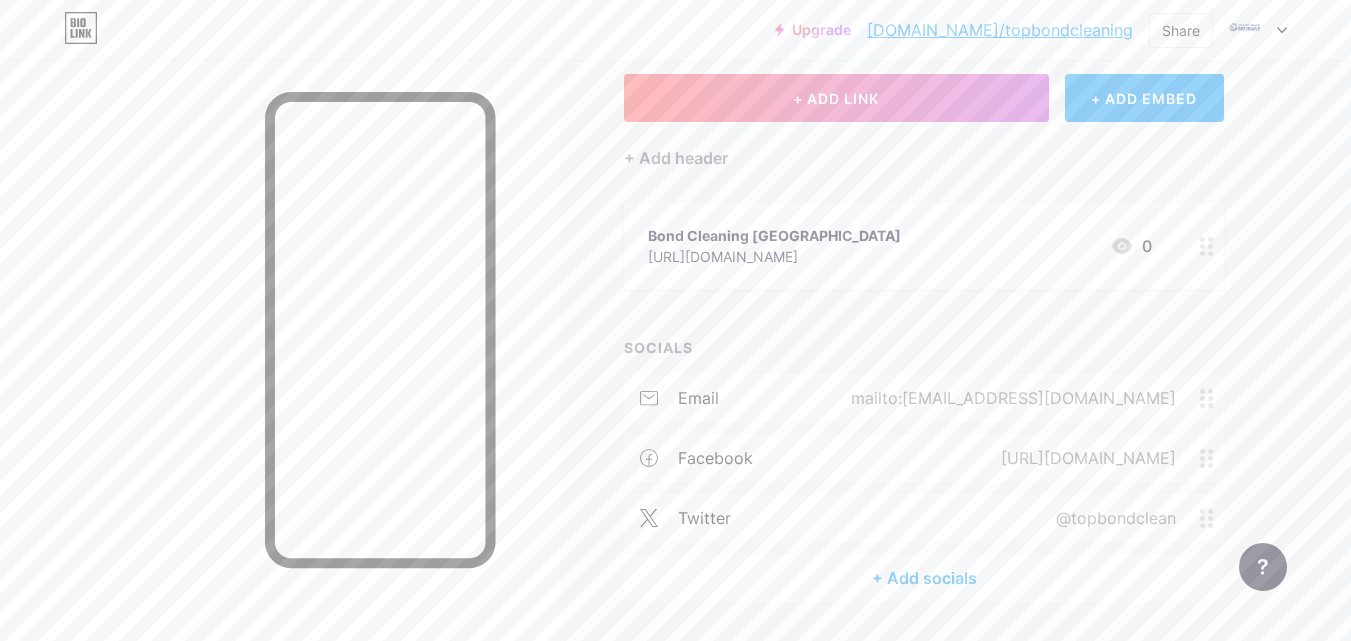 click on "+ Add socials" at bounding box center [924, 578] 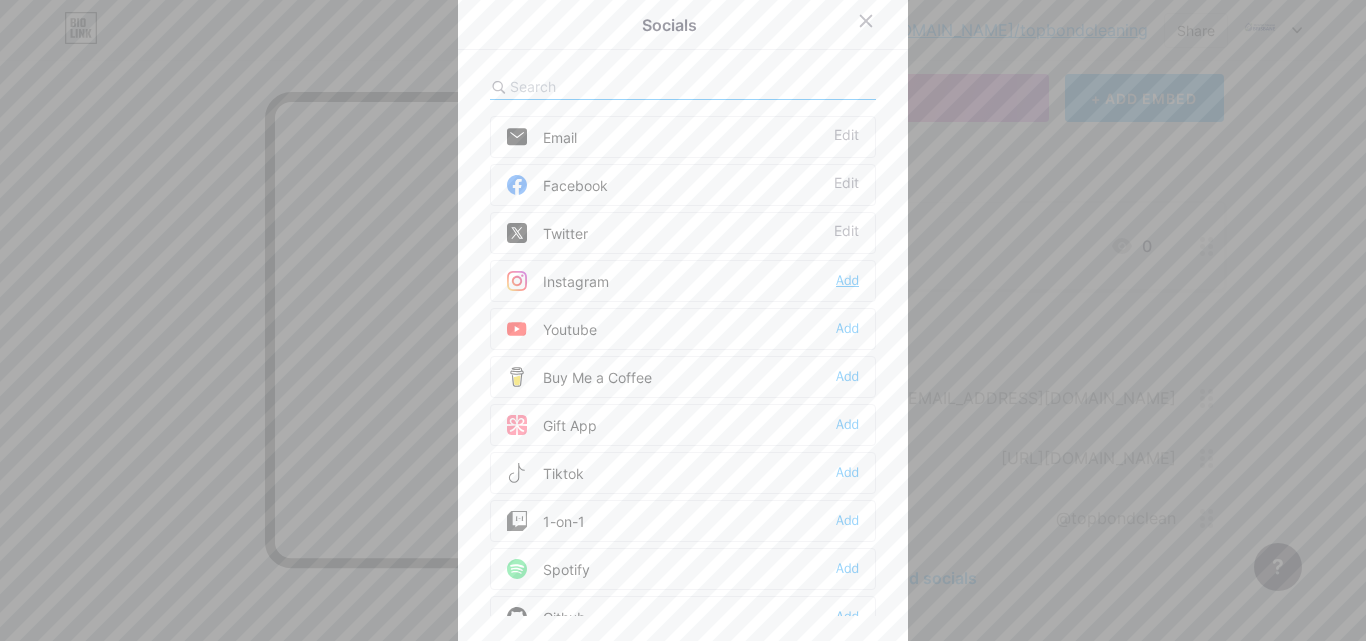 click on "Add" at bounding box center [847, 281] 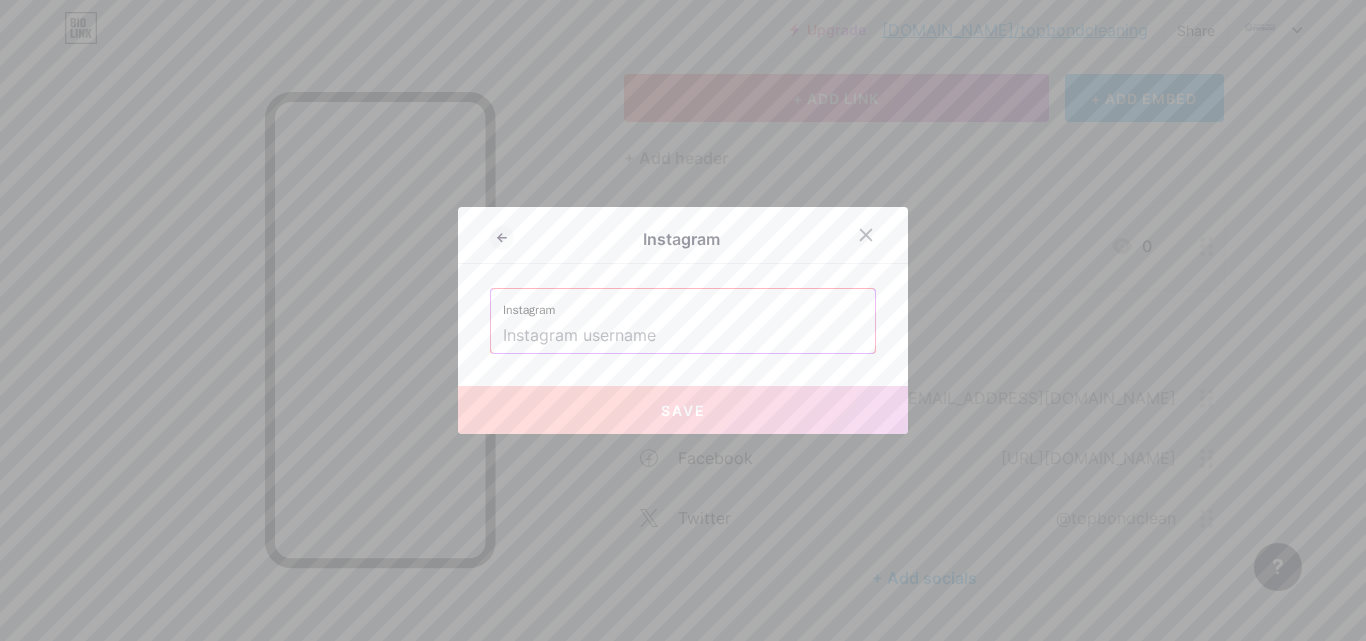 click at bounding box center (683, 336) 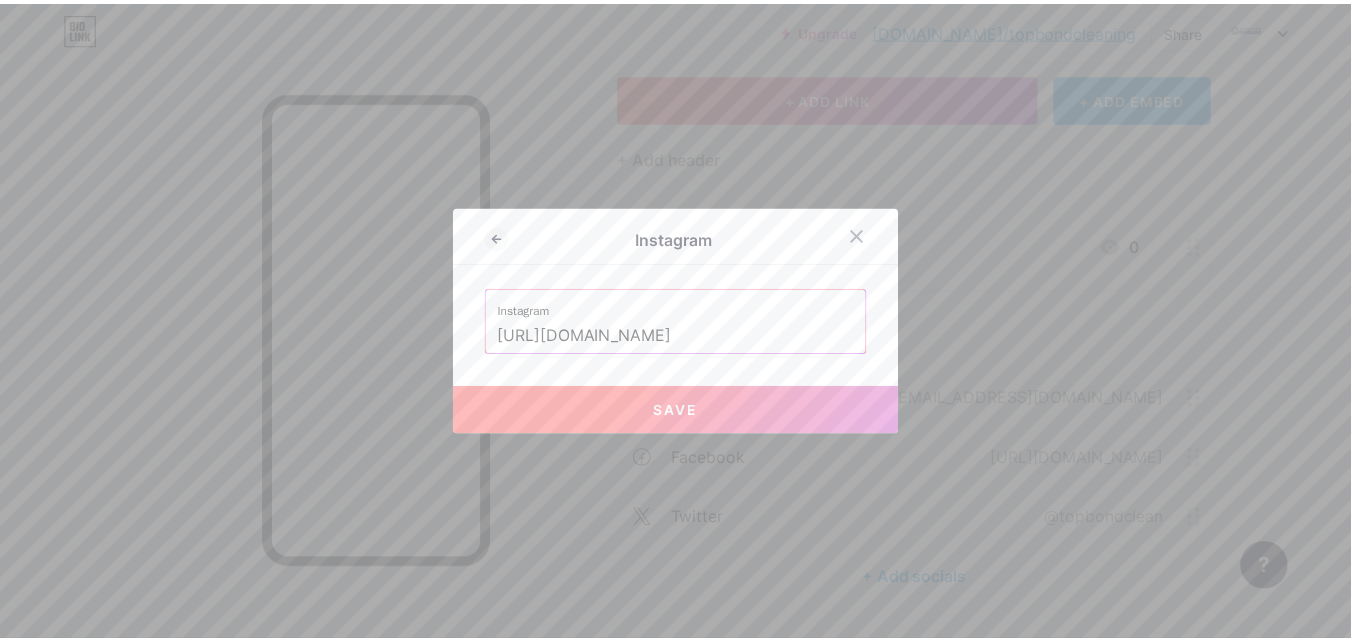 scroll, scrollTop: 0, scrollLeft: 0, axis: both 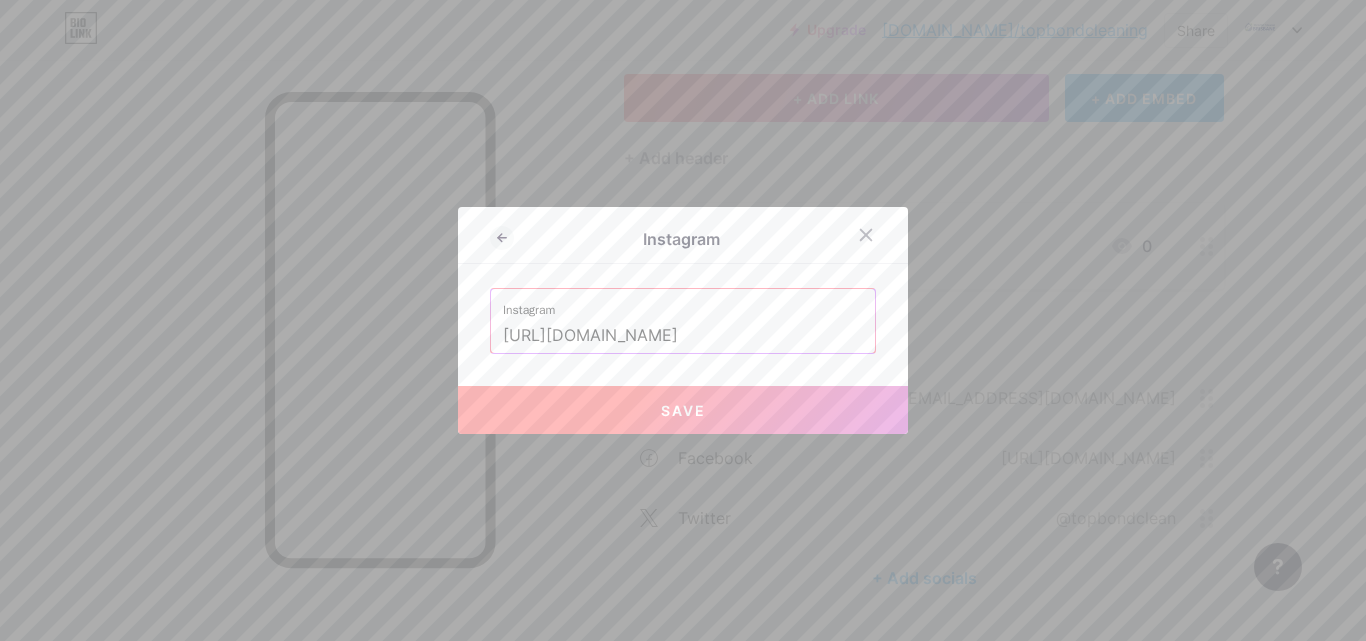 drag, startPoint x: 653, startPoint y: 334, endPoint x: 381, endPoint y: 370, distance: 274.372 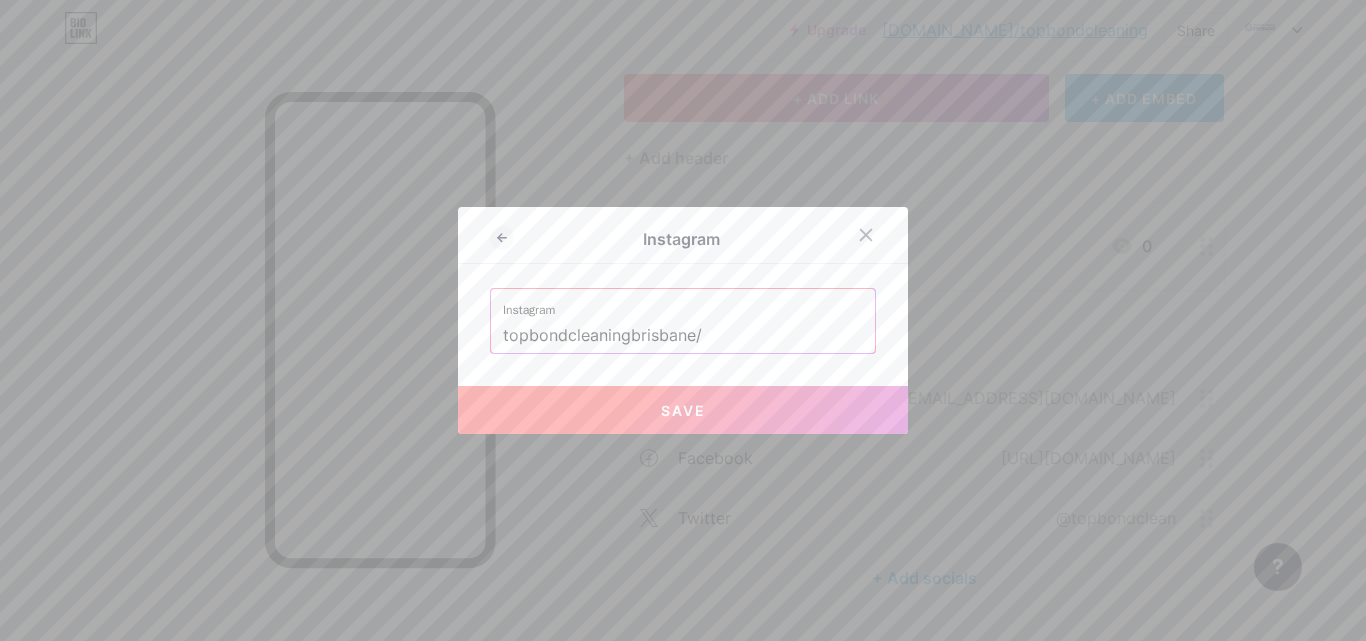 click on "topbondcleaningbrisbane/" at bounding box center (683, 336) 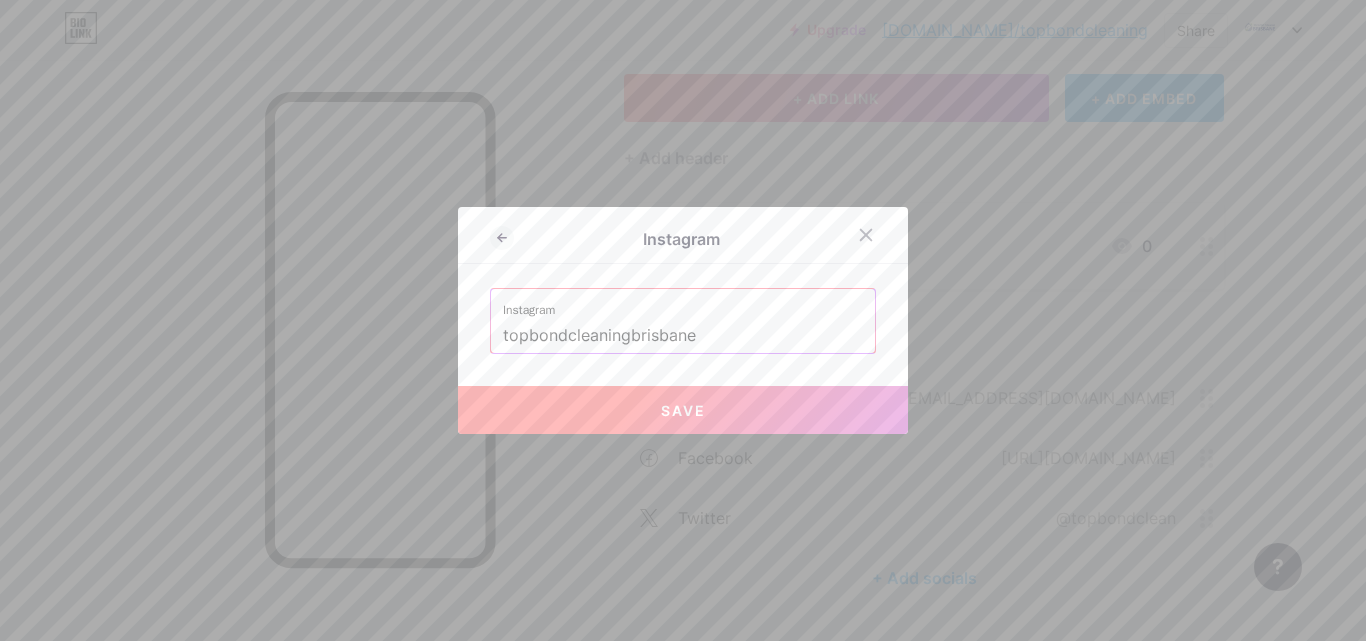 click on "Save" at bounding box center [683, 410] 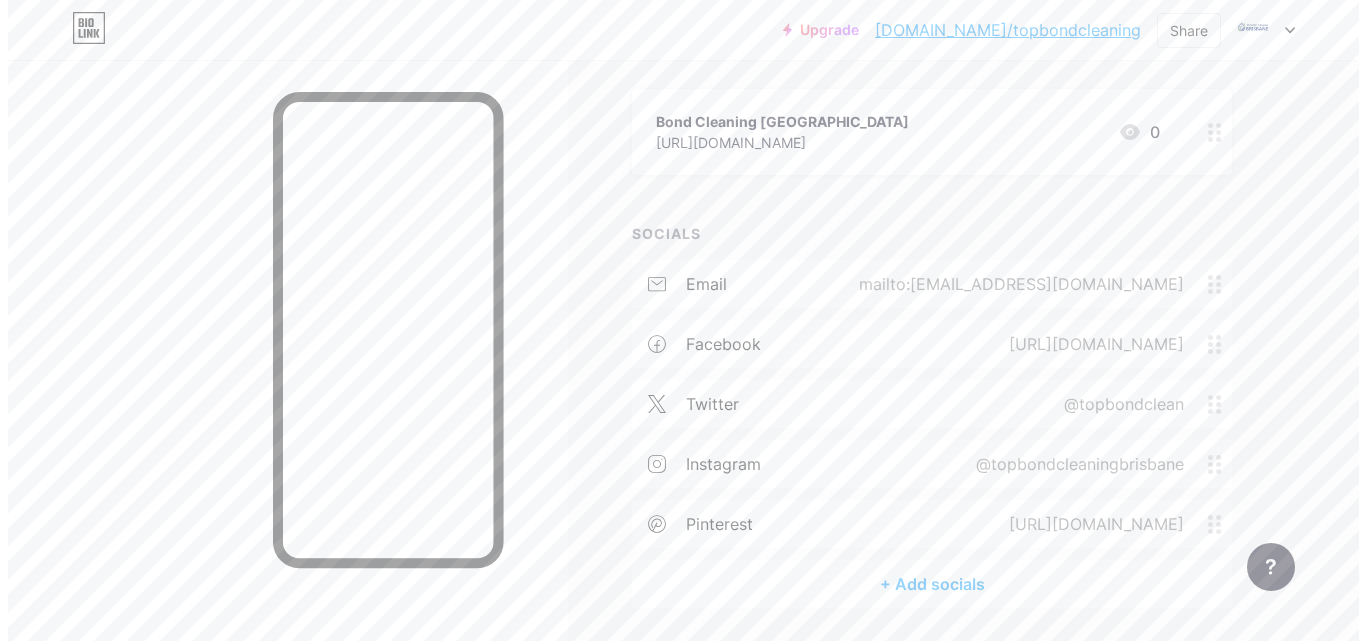 scroll, scrollTop: 292, scrollLeft: 0, axis: vertical 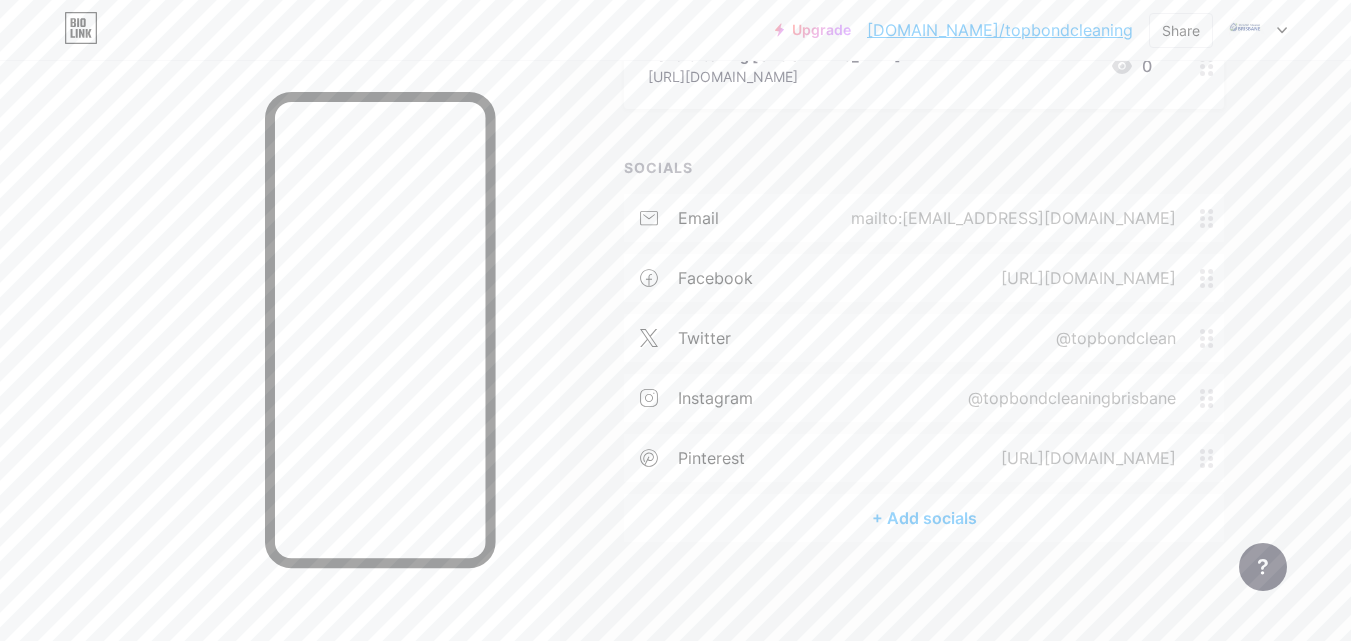 click on "+ Add socials" at bounding box center [924, 518] 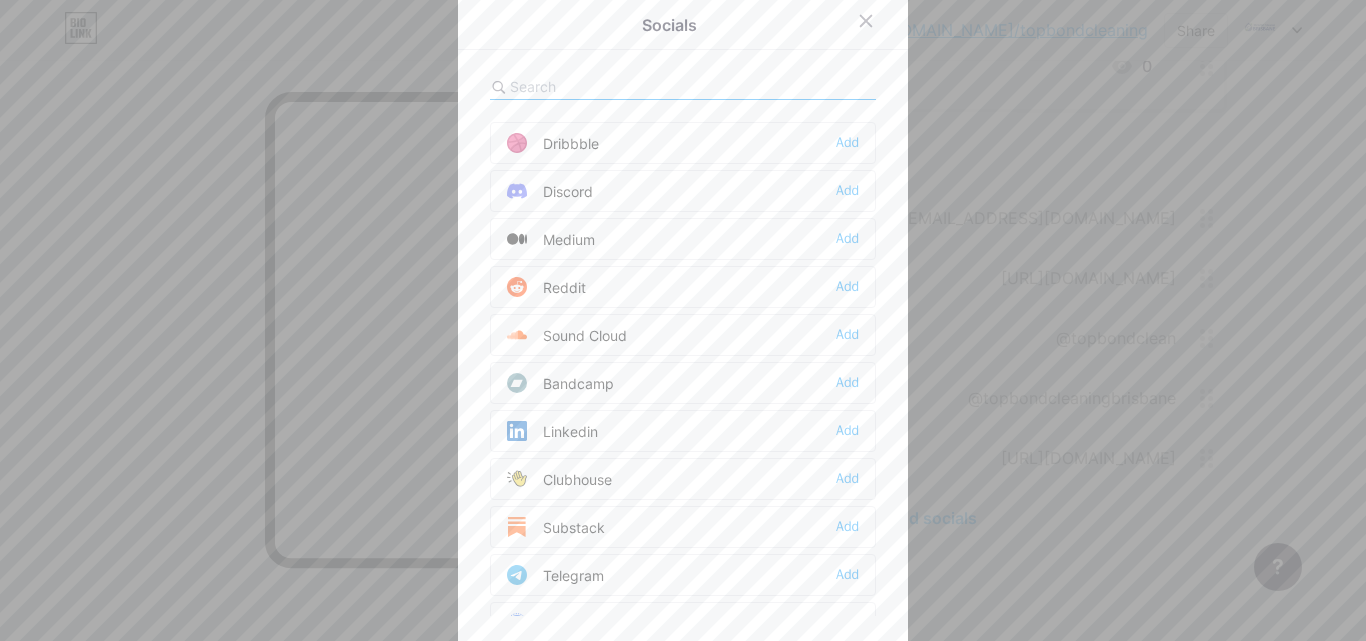 scroll, scrollTop: 667, scrollLeft: 0, axis: vertical 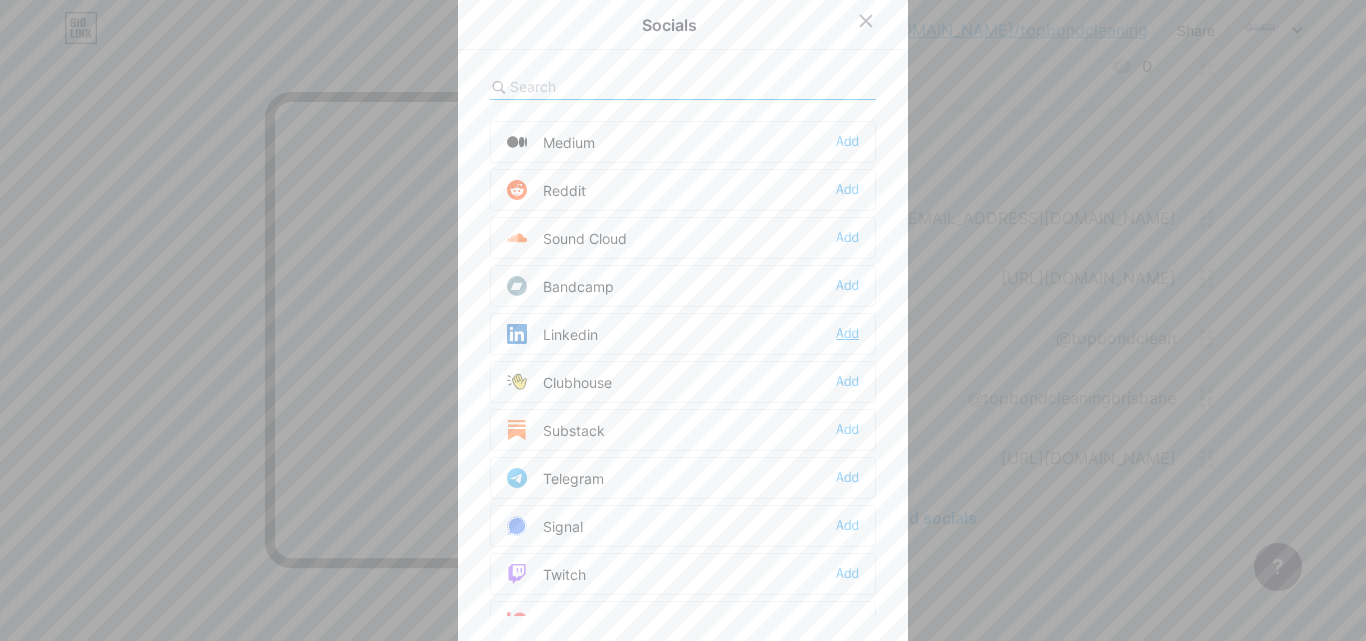 click on "Add" at bounding box center (847, 334) 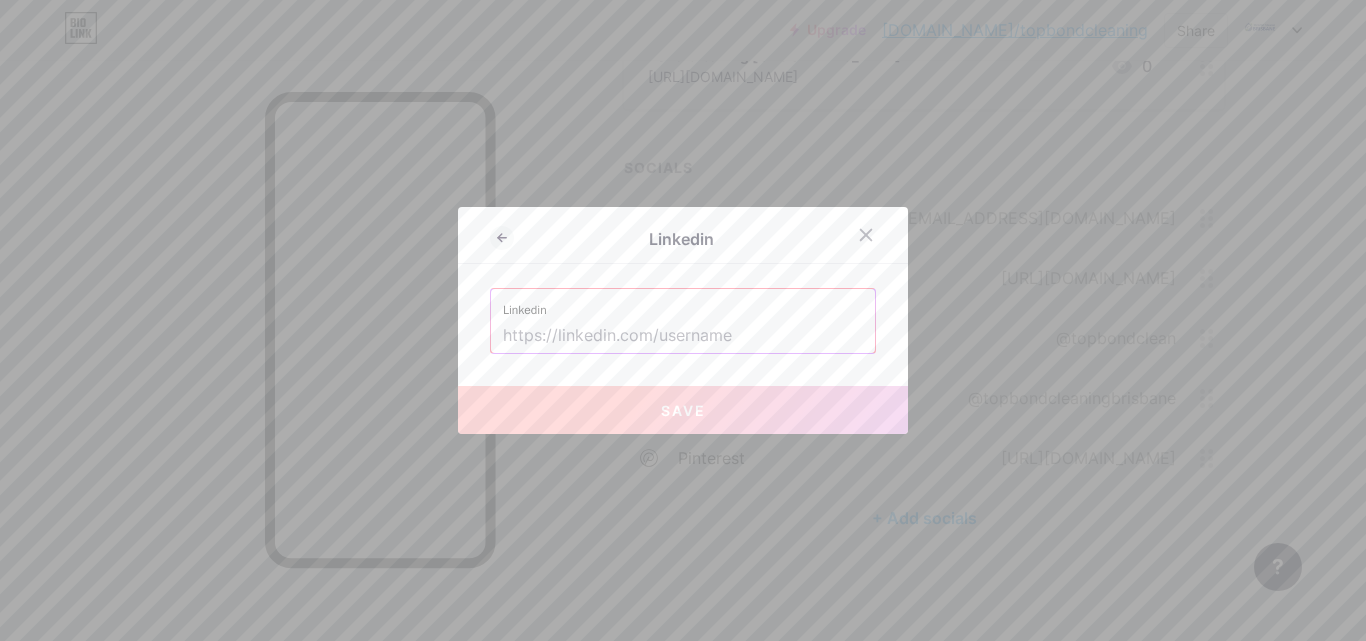 click at bounding box center (683, 336) 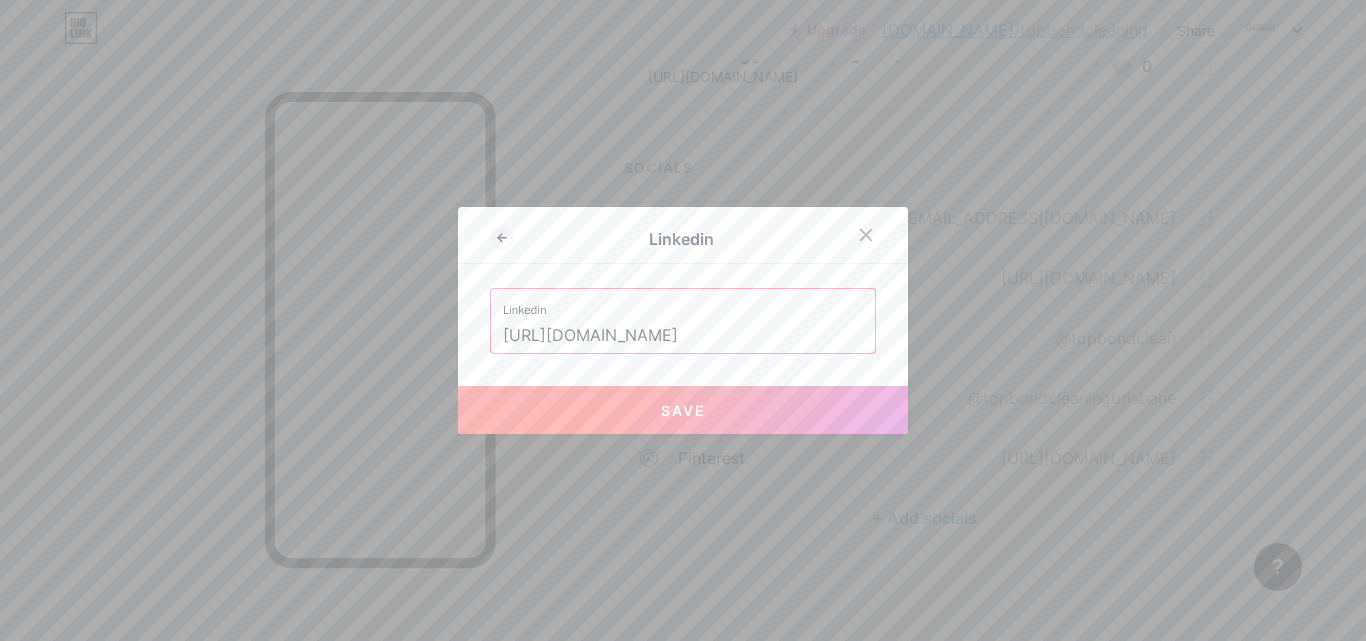 scroll, scrollTop: 0, scrollLeft: 55, axis: horizontal 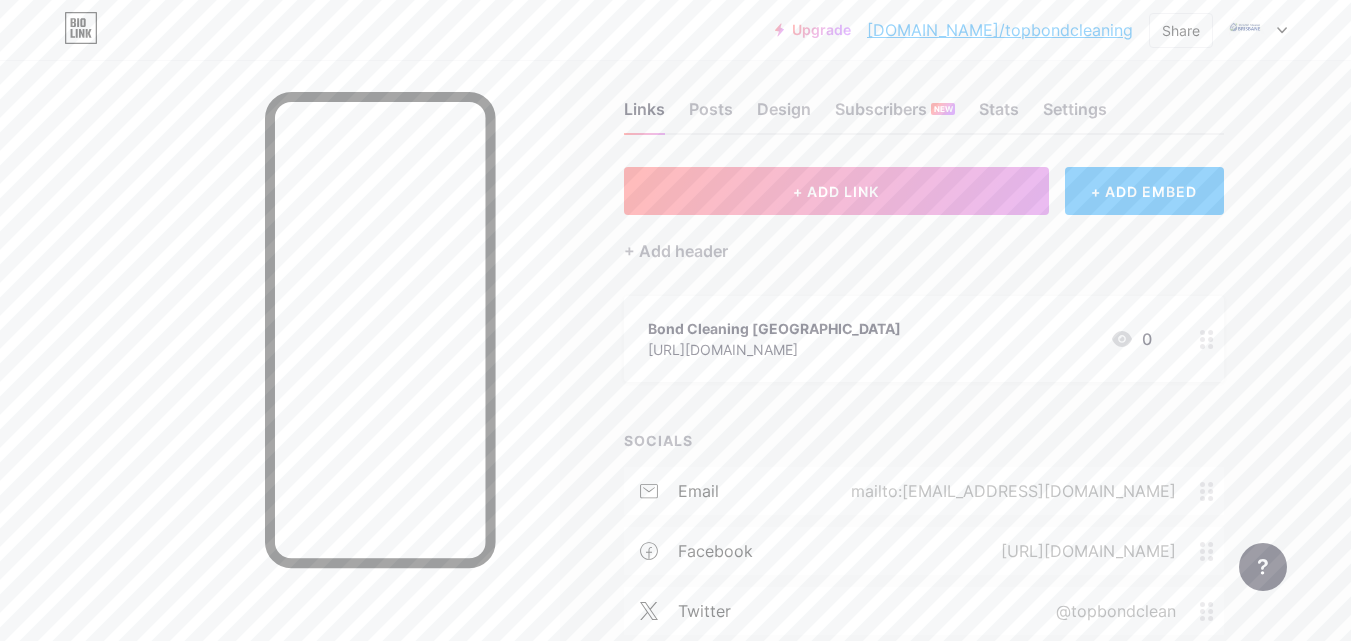 click on "[DOMAIN_NAME]/topbondcleaning" at bounding box center (1000, 30) 